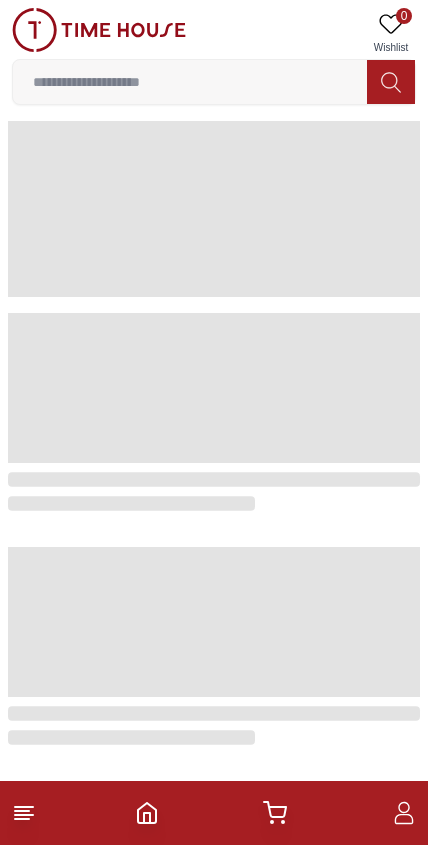 scroll, scrollTop: 0, scrollLeft: 0, axis: both 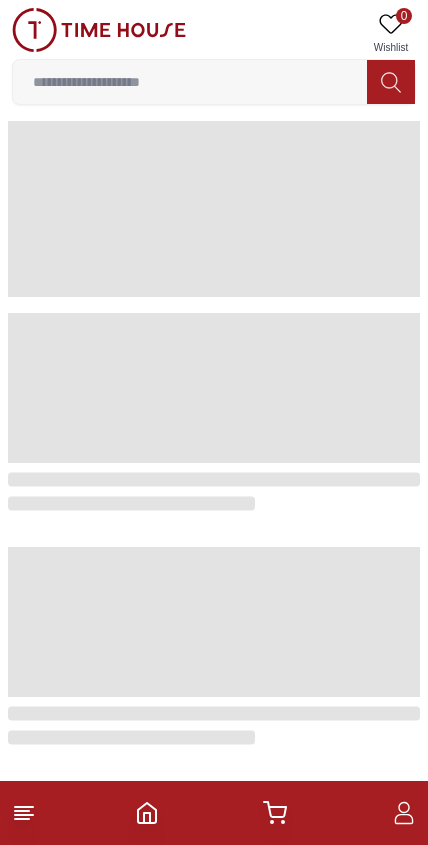click 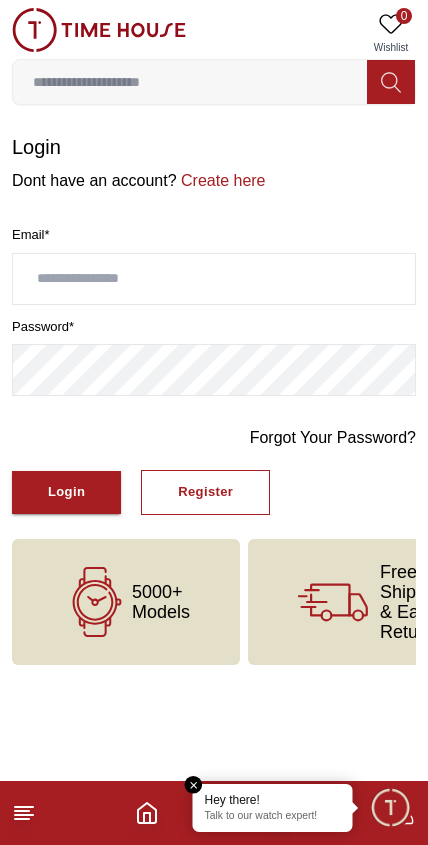 click 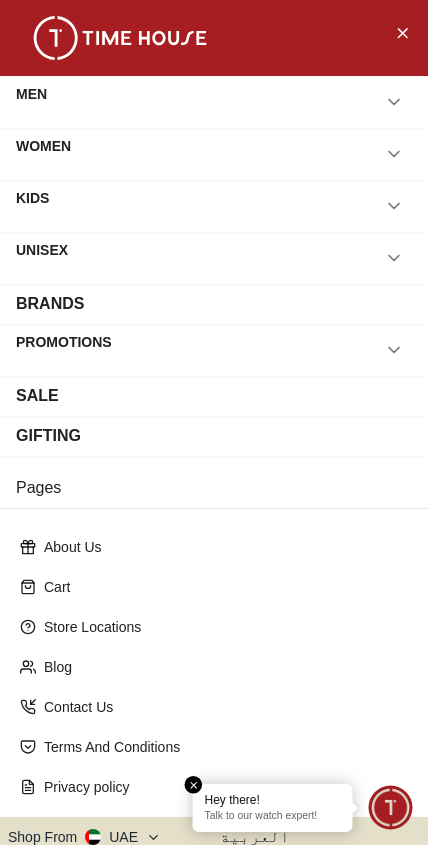 scroll, scrollTop: 0, scrollLeft: 0, axis: both 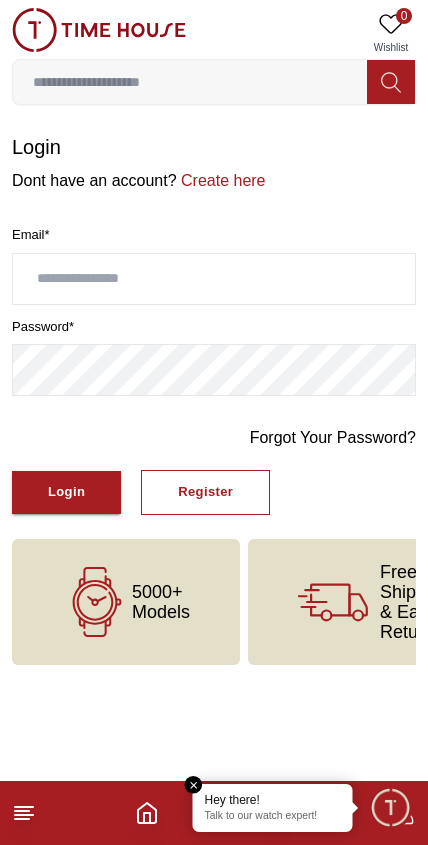 click on "Hey there!" at bounding box center [273, 800] 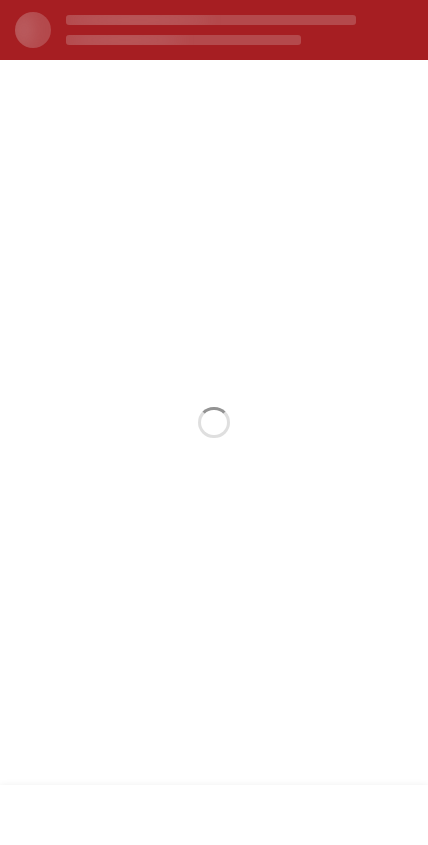 scroll, scrollTop: 0, scrollLeft: 0, axis: both 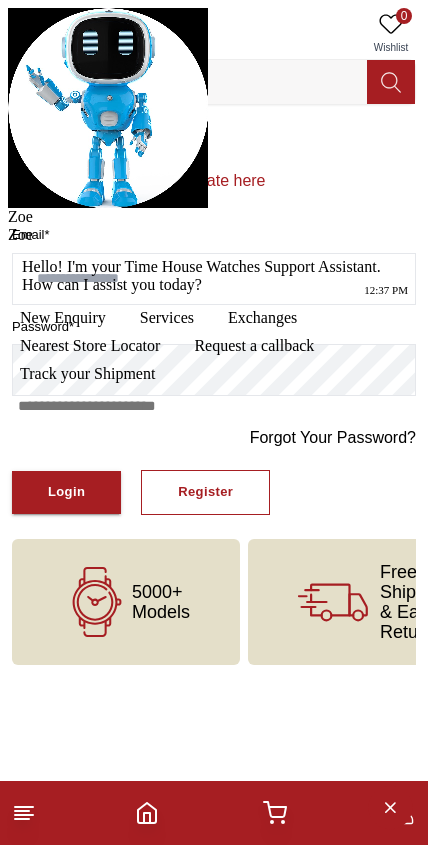 click at bounding box center [8, 226] 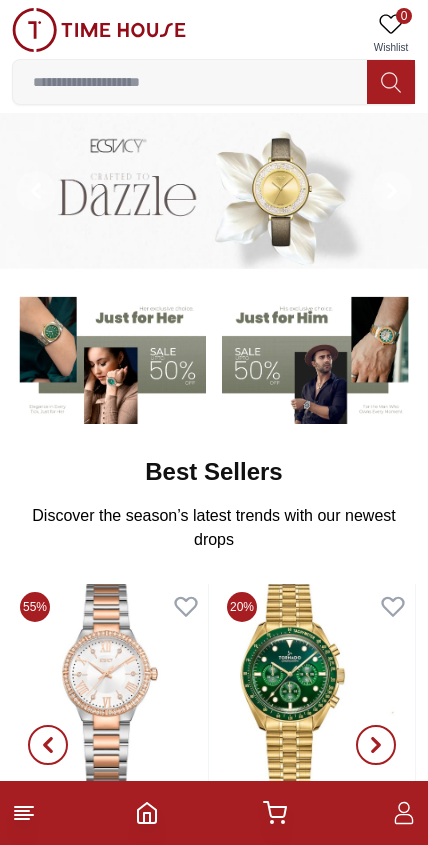scroll, scrollTop: 0, scrollLeft: 0, axis: both 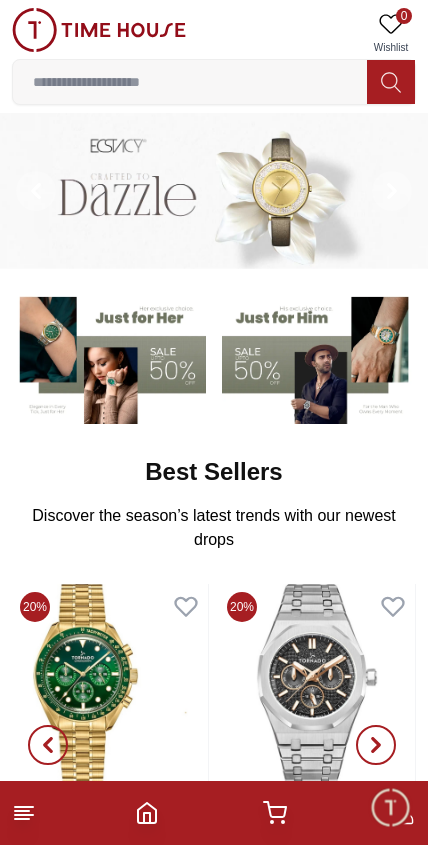 click at bounding box center (214, 813) 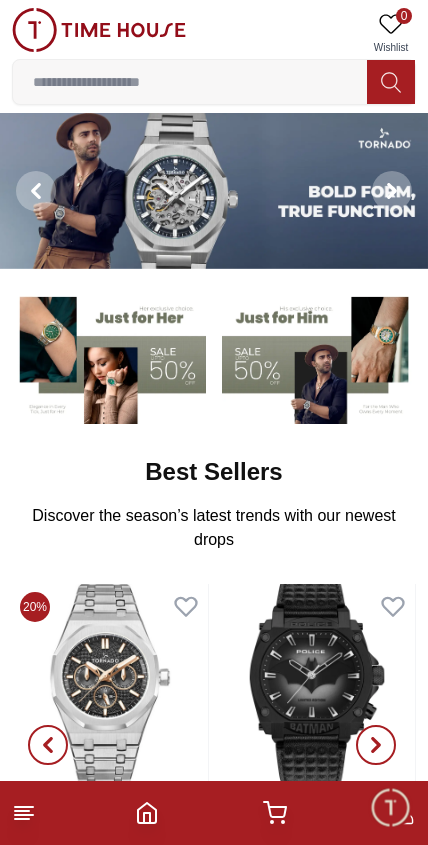 click 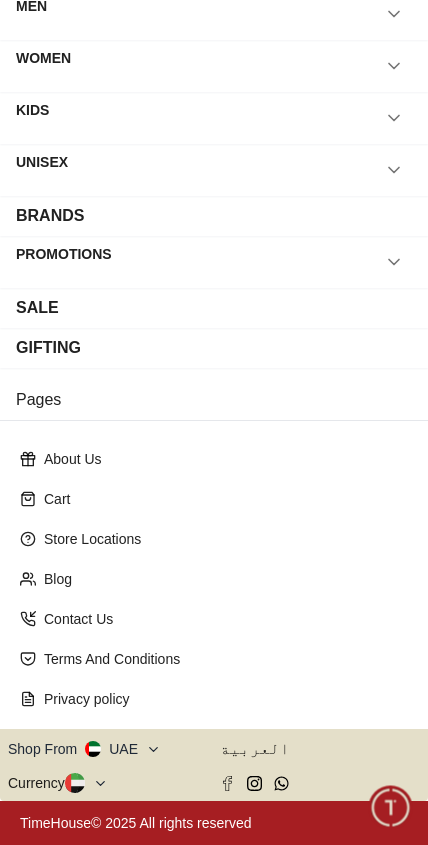 scroll, scrollTop: 88, scrollLeft: 0, axis: vertical 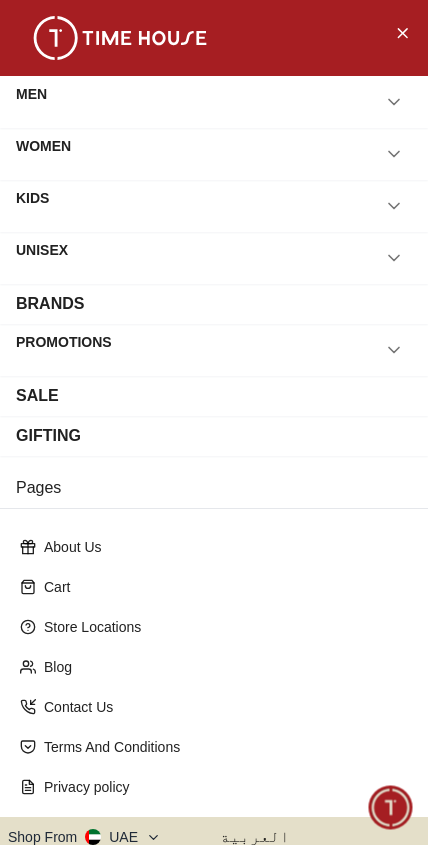 click at bounding box center [390, 807] 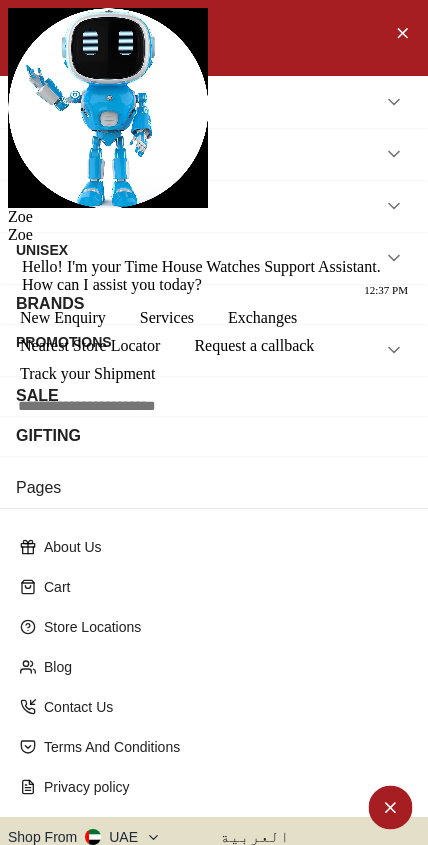 click at bounding box center [8, 226] 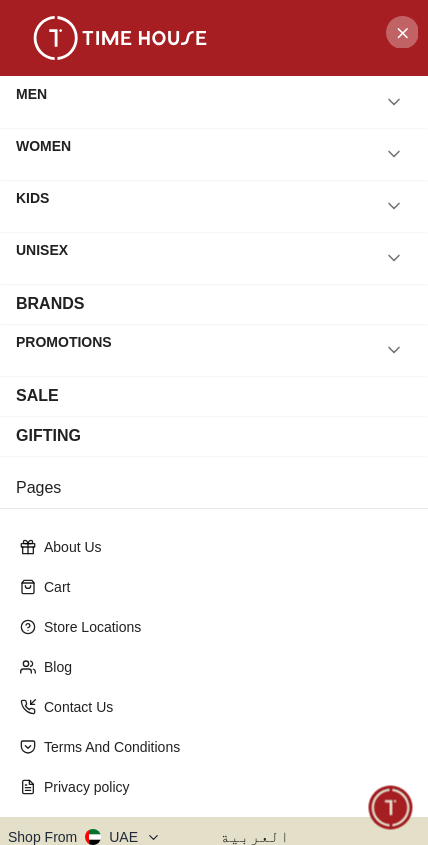 click 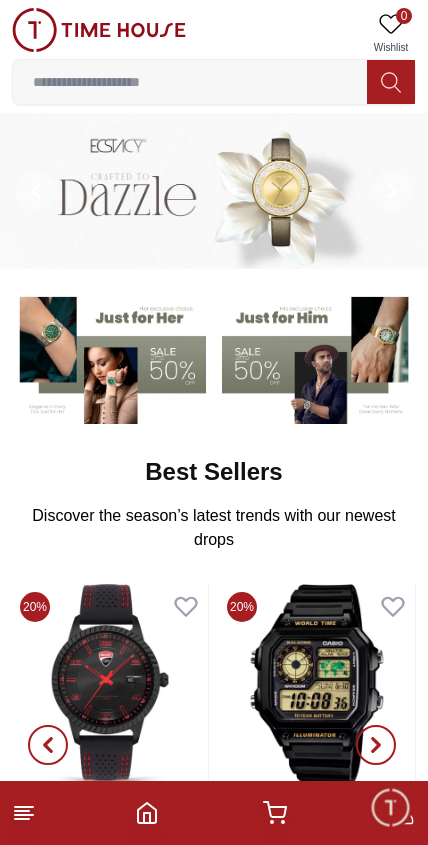 click at bounding box center (390, 807) 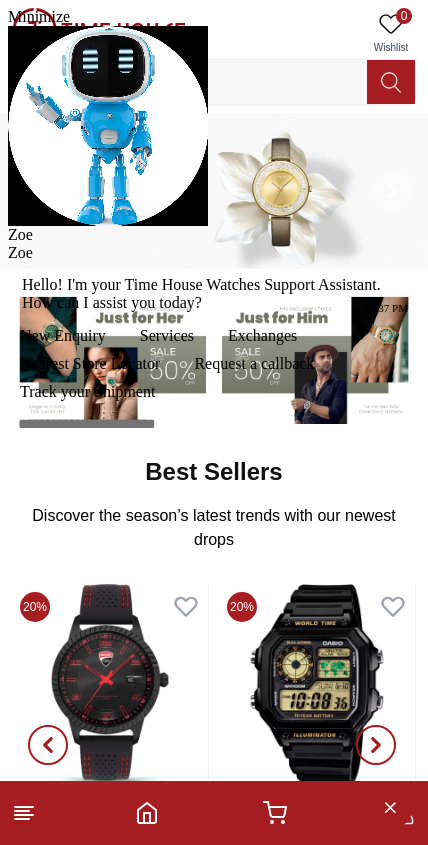 click at bounding box center [8, 244] 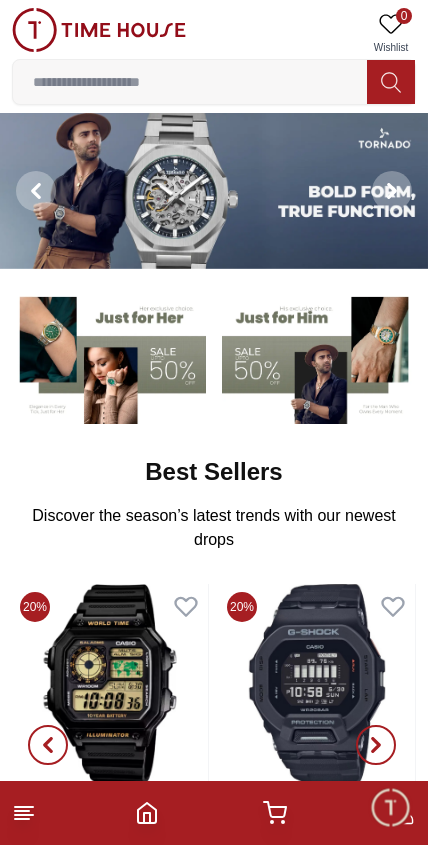 click 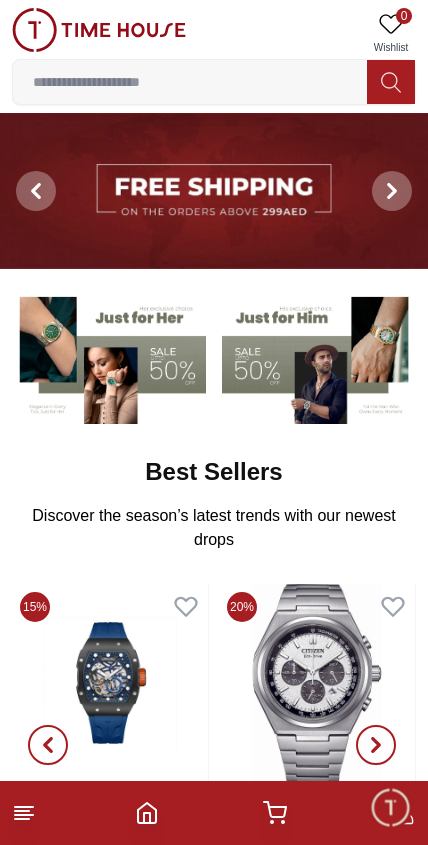 click at bounding box center [376, 746] 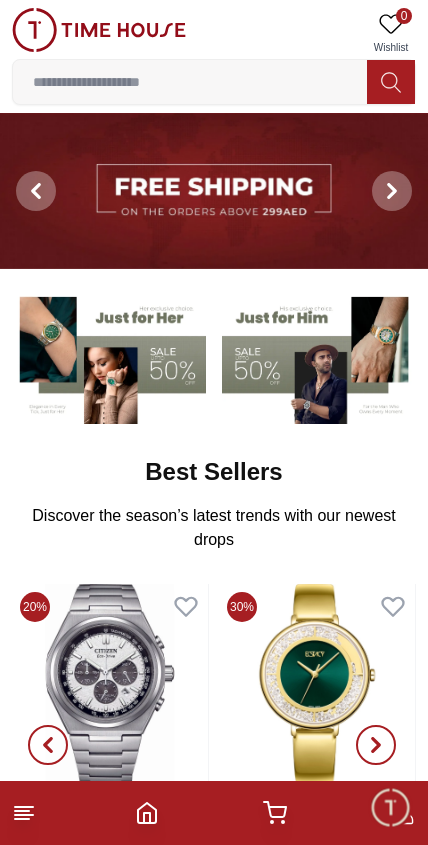 click 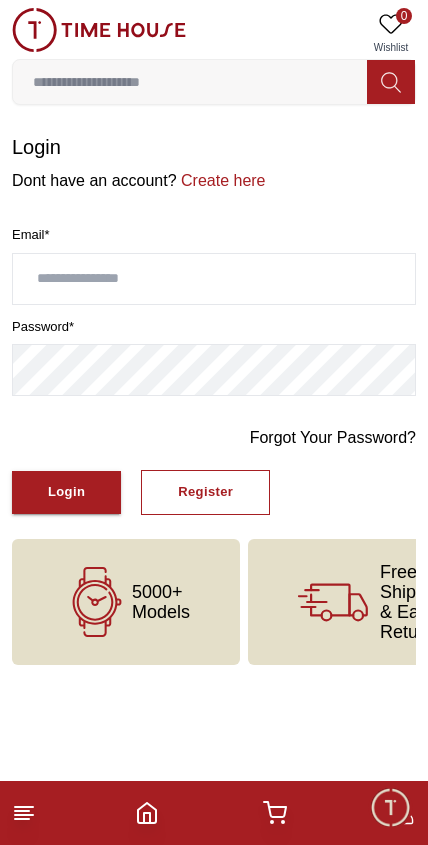 click at bounding box center (214, 279) 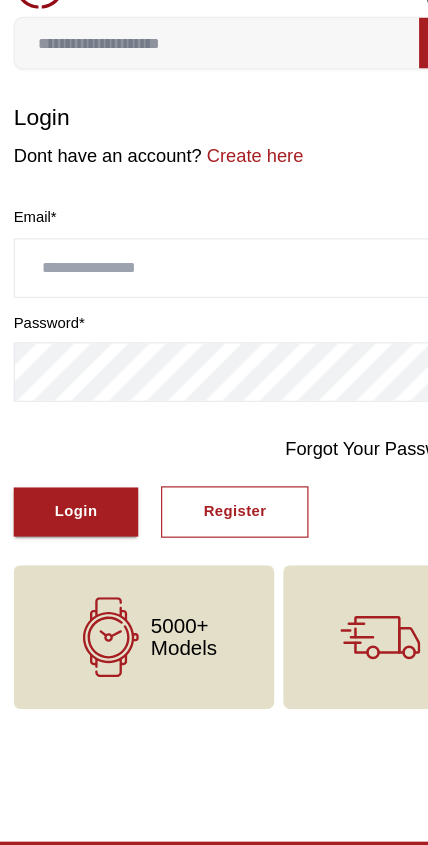 type on "*" 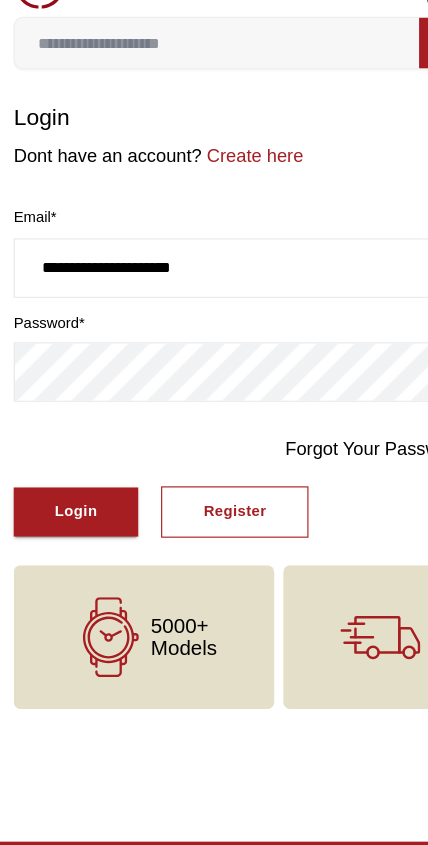 type on "**********" 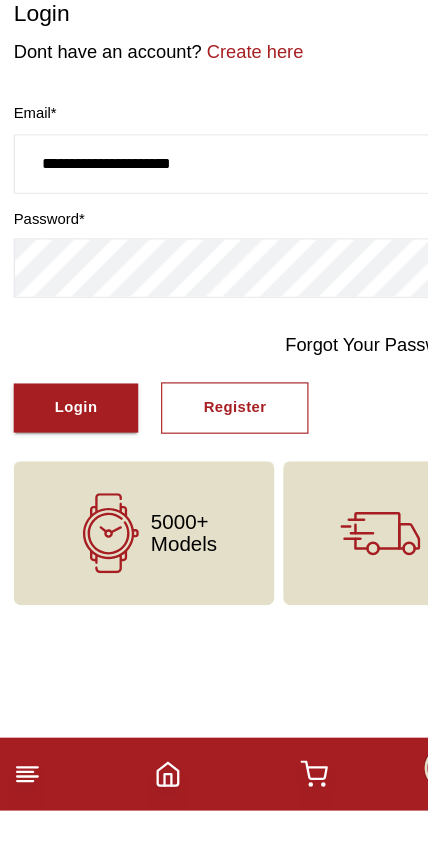 click on "Forgot Your Password?" at bounding box center [333, 438] 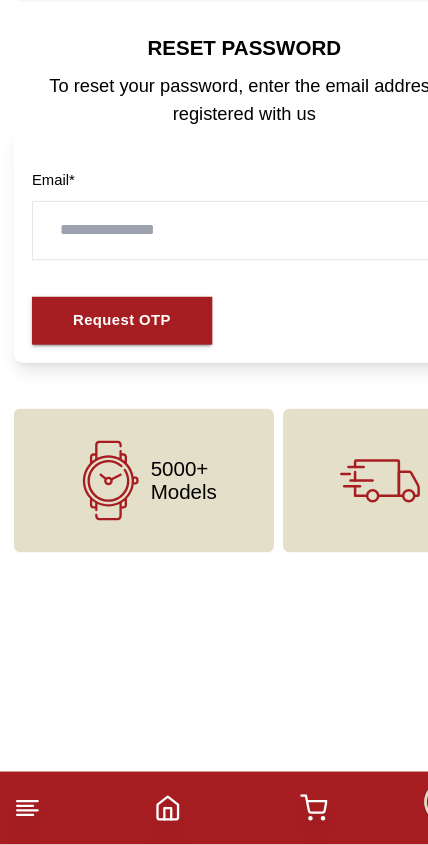 click at bounding box center [214, 307] 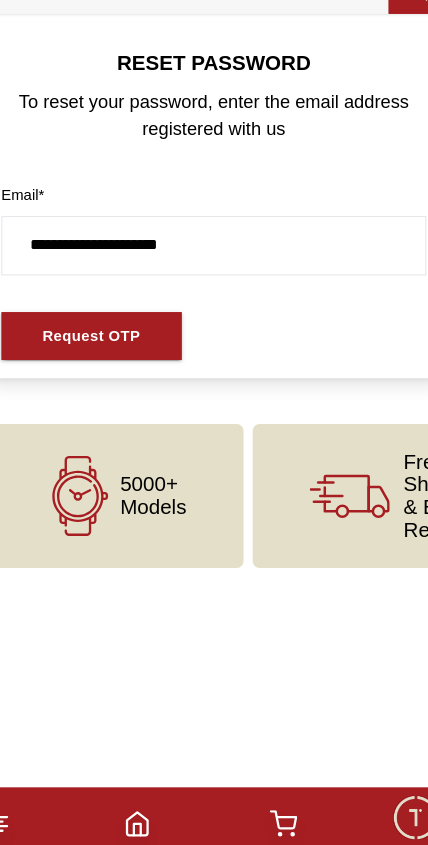 type on "**********" 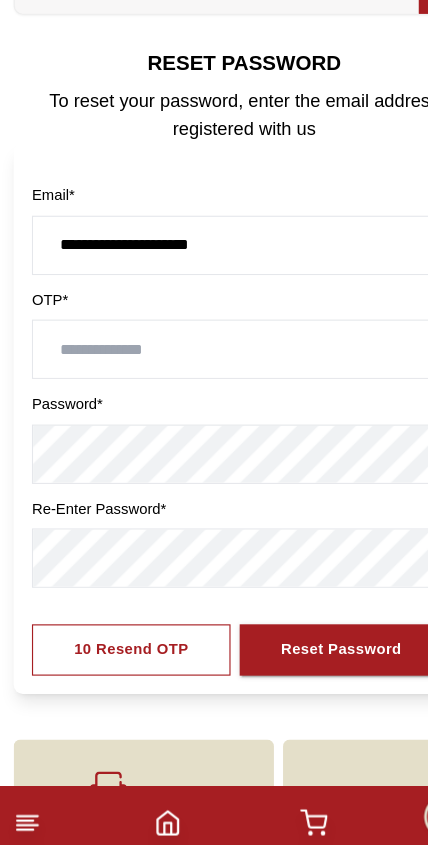 click at bounding box center [214, 398] 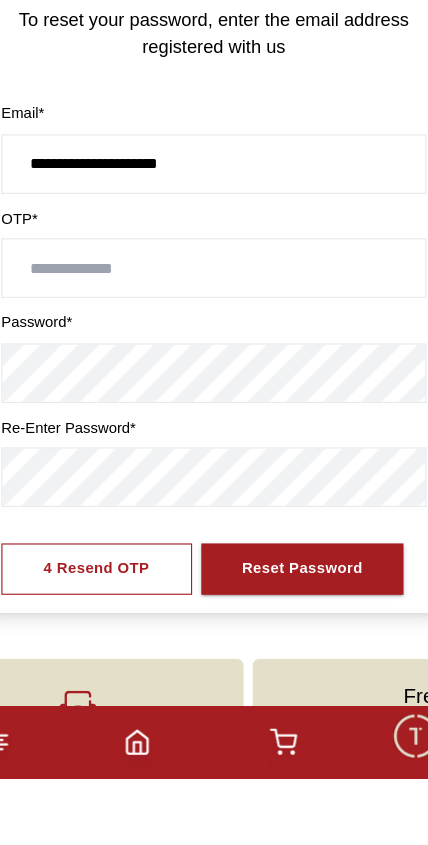 scroll, scrollTop: 57, scrollLeft: 0, axis: vertical 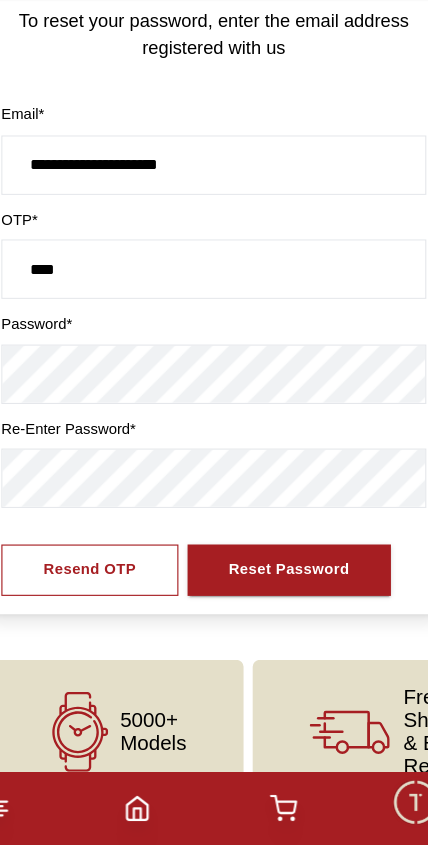 type on "****" 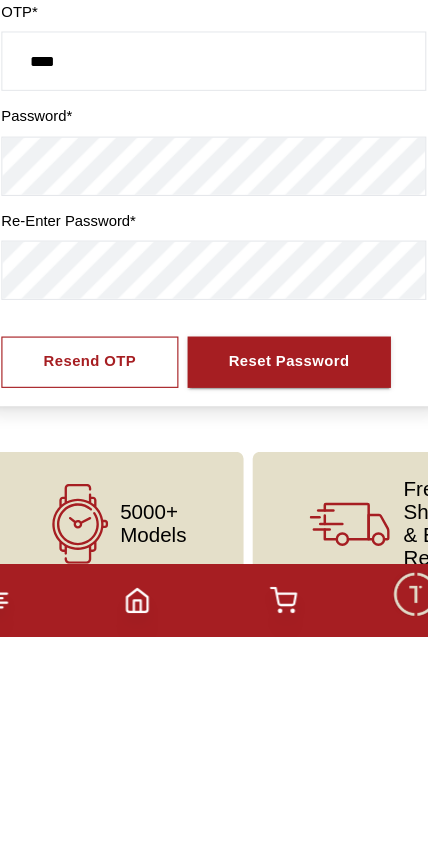 click on "Reset Password" at bounding box center [280, 604] 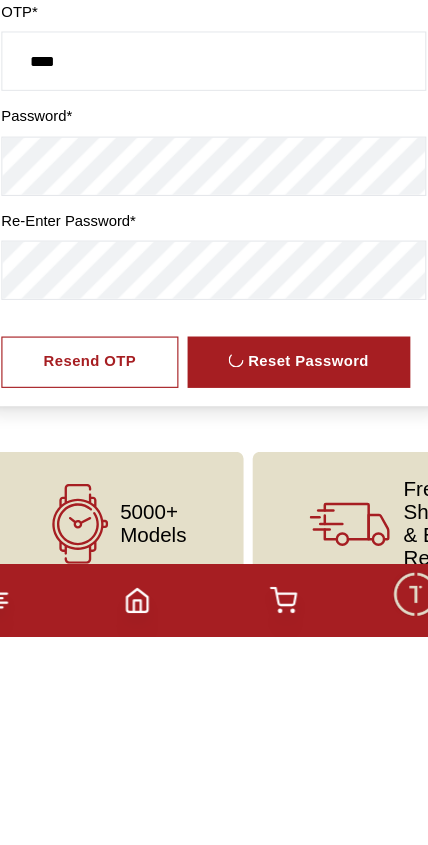 scroll, scrollTop: 98, scrollLeft: 0, axis: vertical 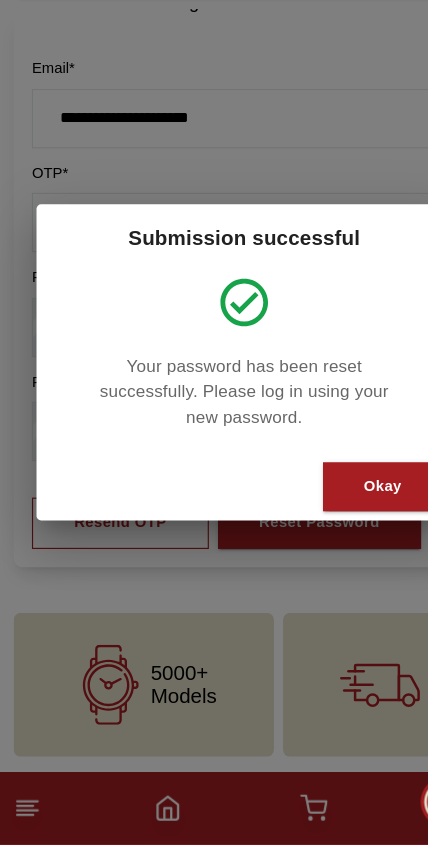 click on "Okay" at bounding box center (335, 531) 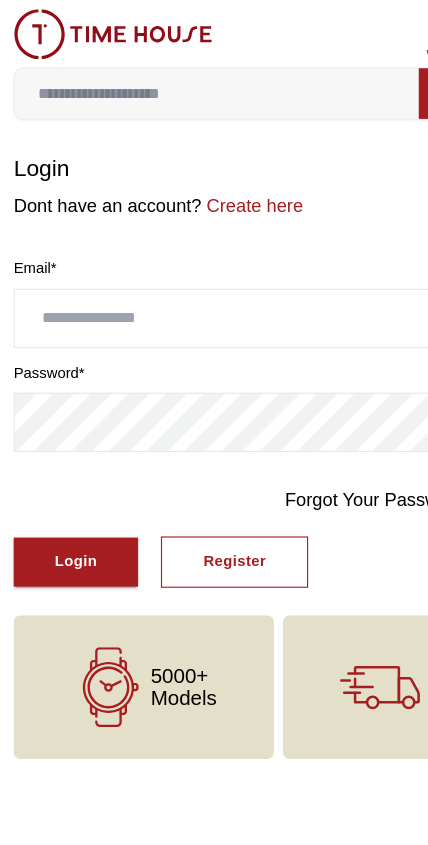 click at bounding box center [214, 279] 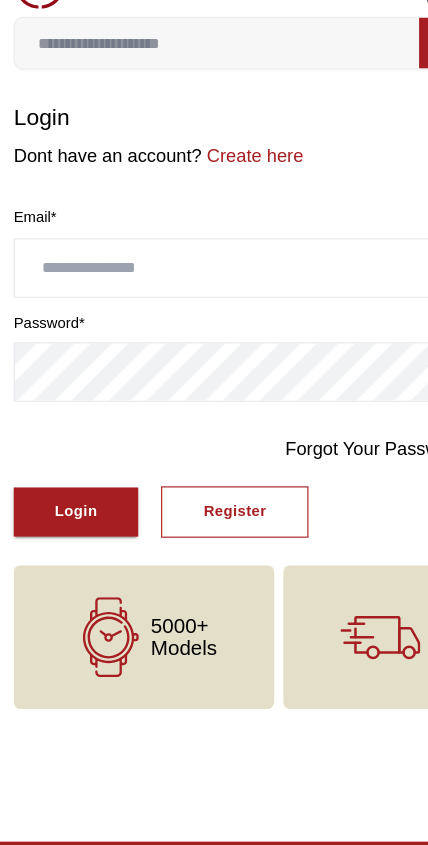 type on "*" 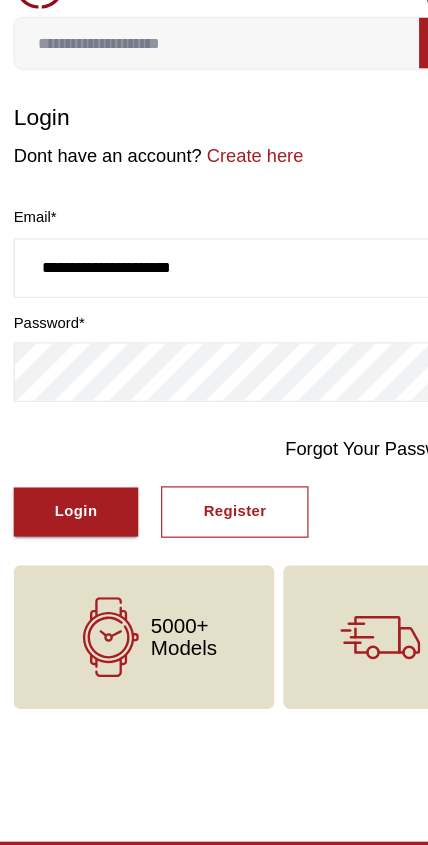 type on "**********" 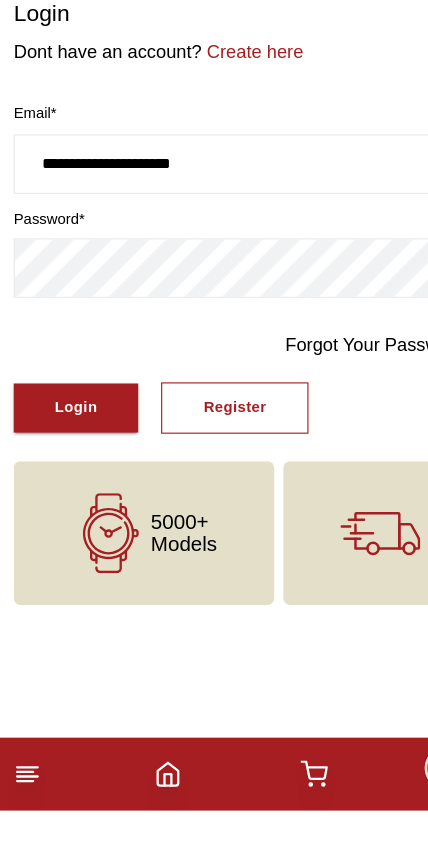 click on "Login" at bounding box center [66, 492] 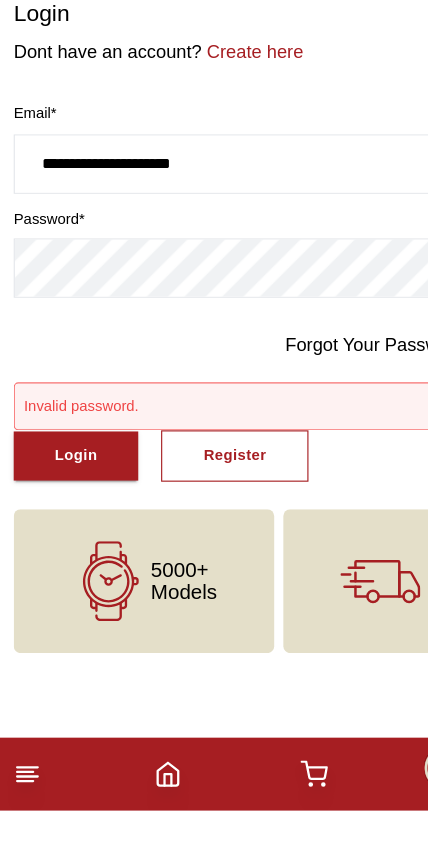 click on "Login" at bounding box center [66, 534] 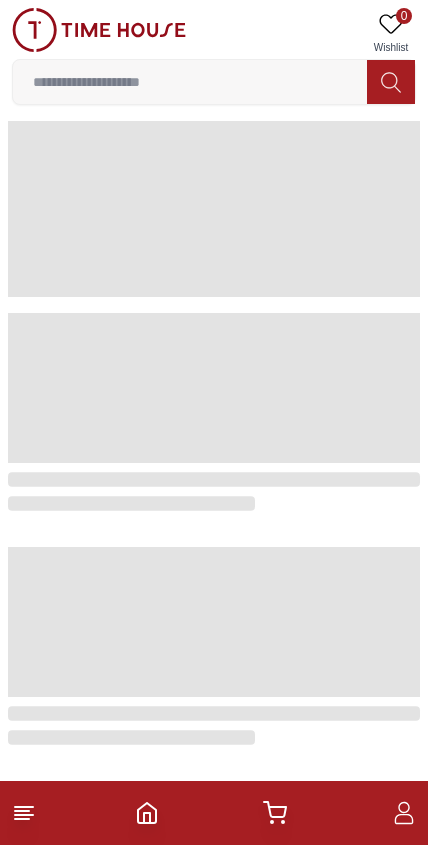 scroll, scrollTop: 0, scrollLeft: 0, axis: both 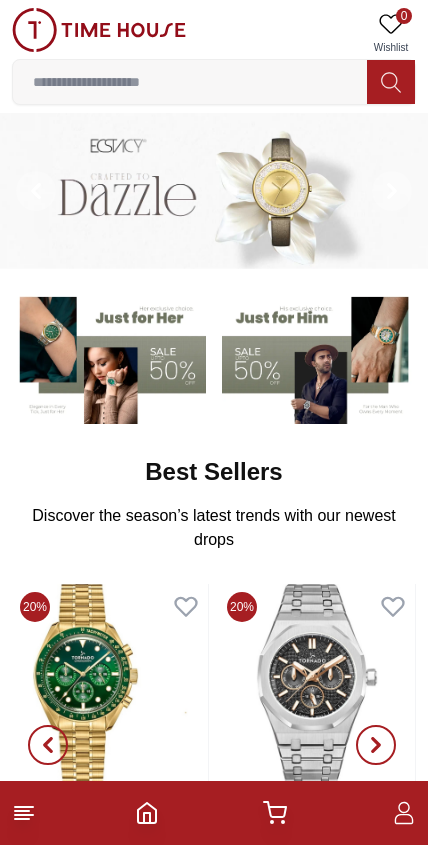 click 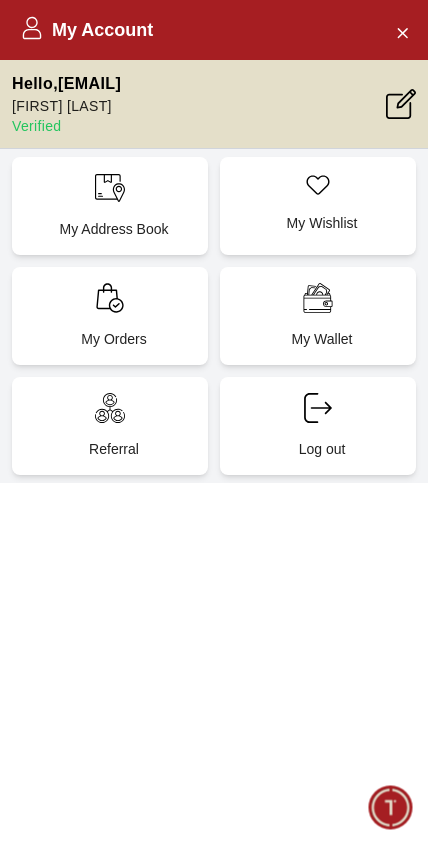 click on "My Address Book" at bounding box center [110, 206] 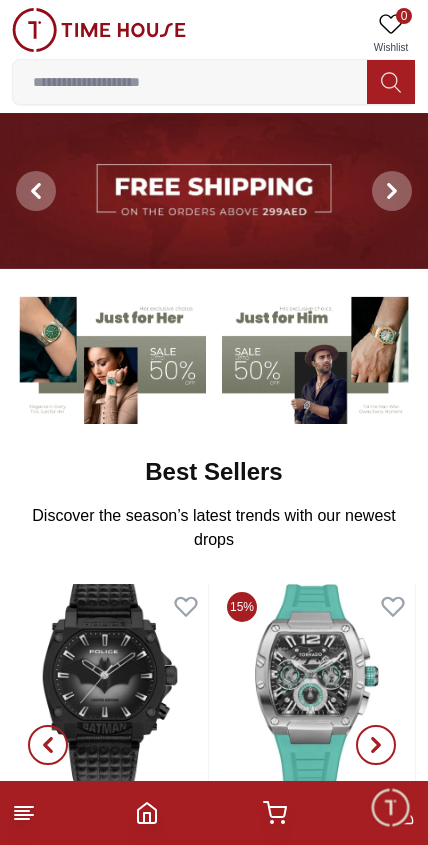 scroll, scrollTop: 0, scrollLeft: 0, axis: both 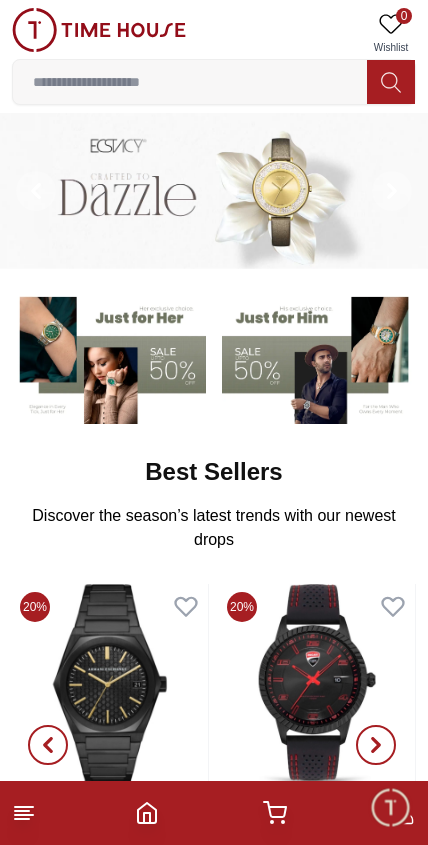 click at bounding box center (275, 813) 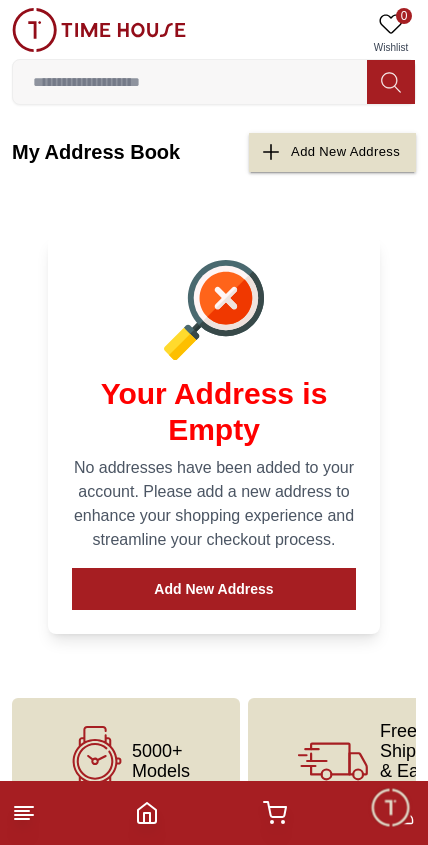 click 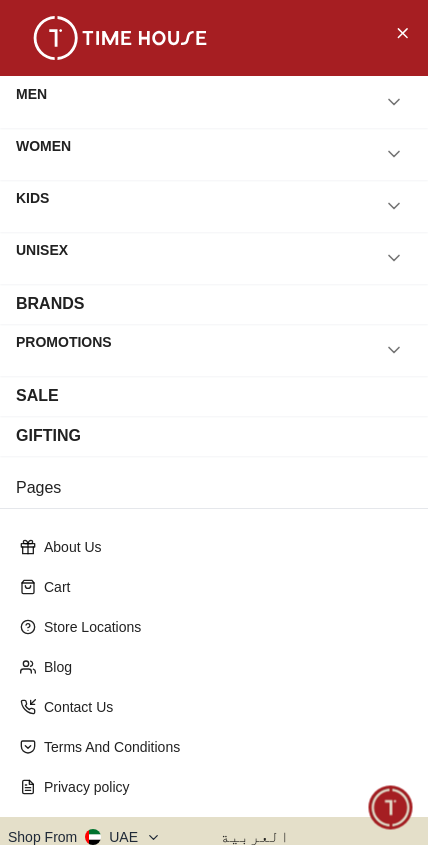 click at bounding box center (394, 102) 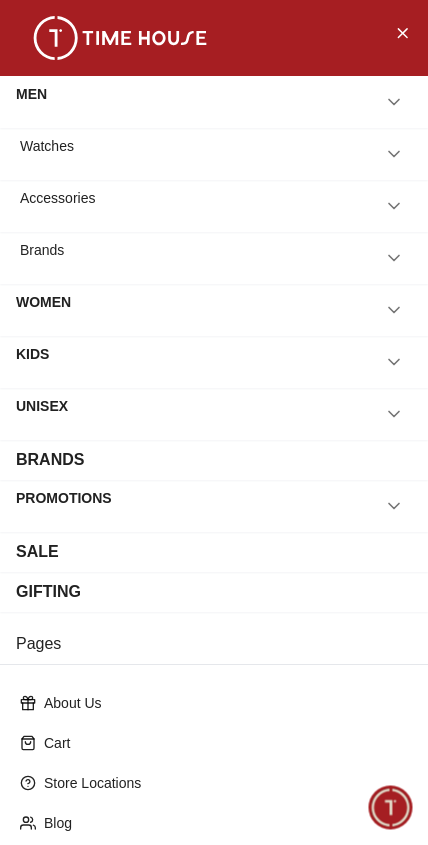 scroll, scrollTop: 0, scrollLeft: 0, axis: both 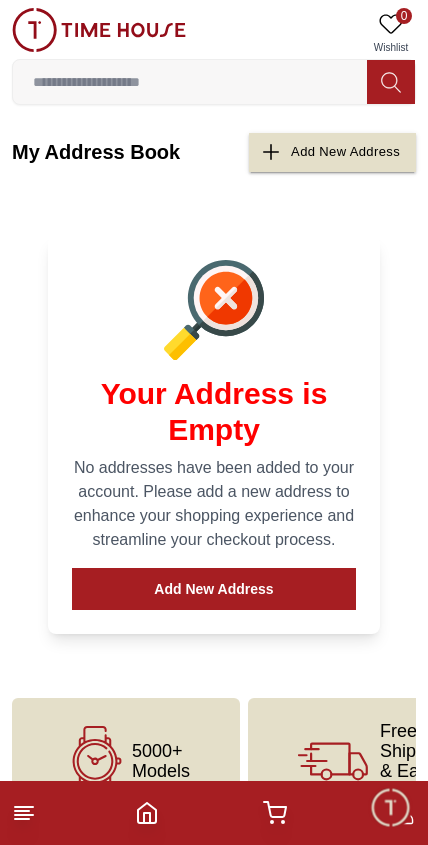 click at bounding box center [190, 82] 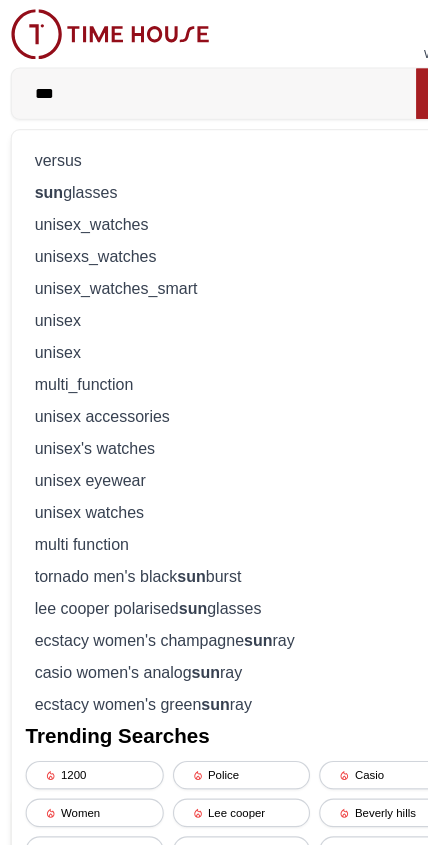 type on "***" 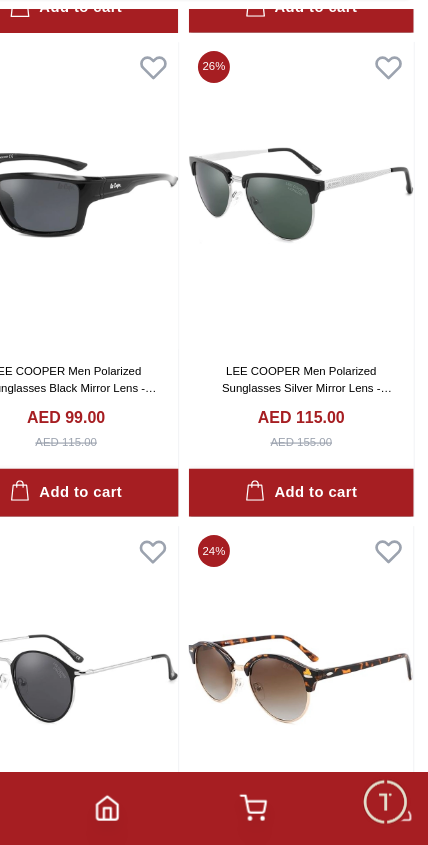 scroll, scrollTop: 2187, scrollLeft: 0, axis: vertical 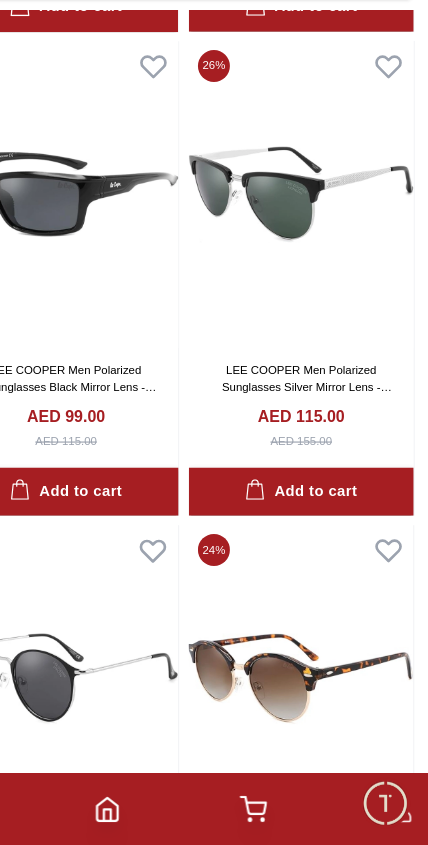 click on "Add to cart" at bounding box center [316, 535] 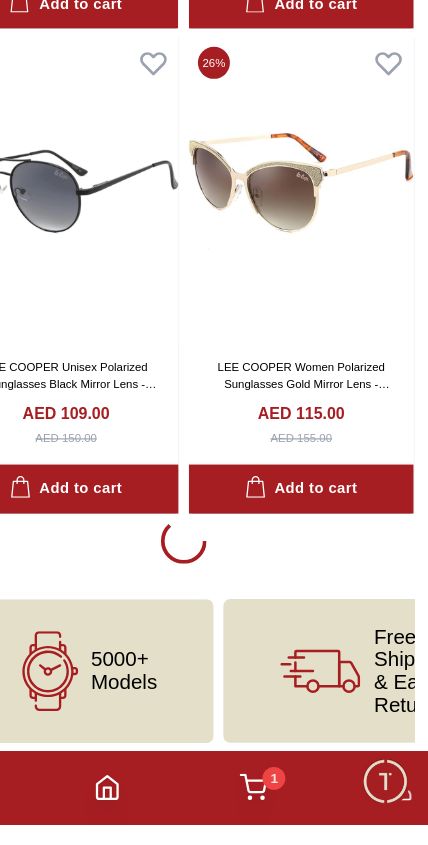 scroll, scrollTop: 3864, scrollLeft: 0, axis: vertical 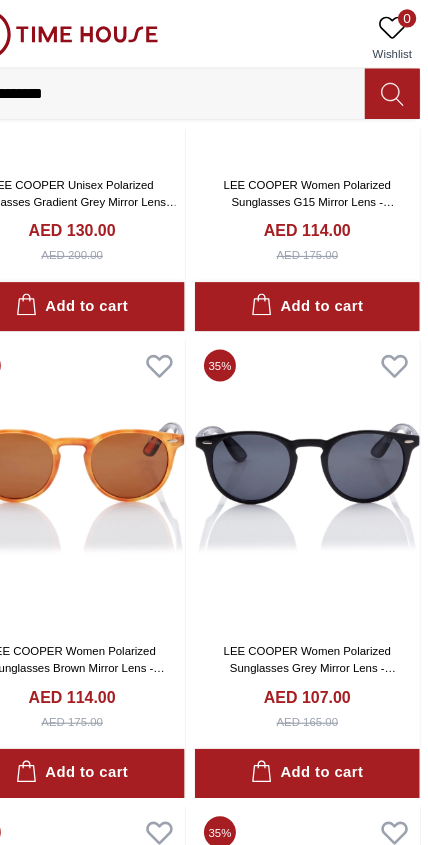click on "**********" at bounding box center [190, 82] 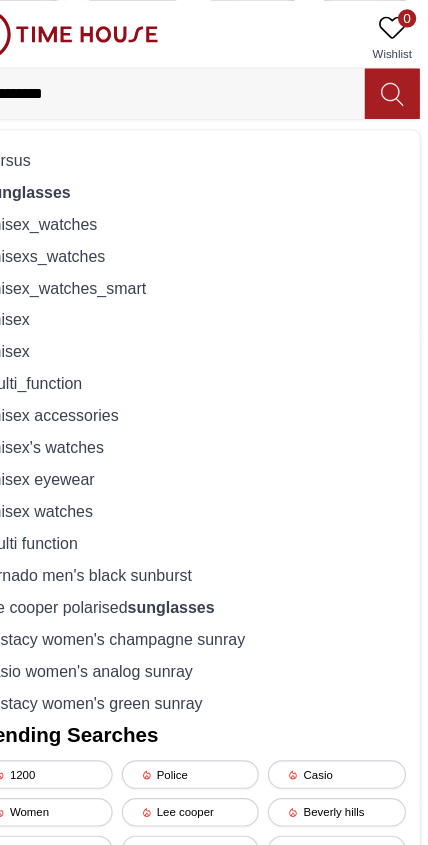 scroll, scrollTop: 5261, scrollLeft: 0, axis: vertical 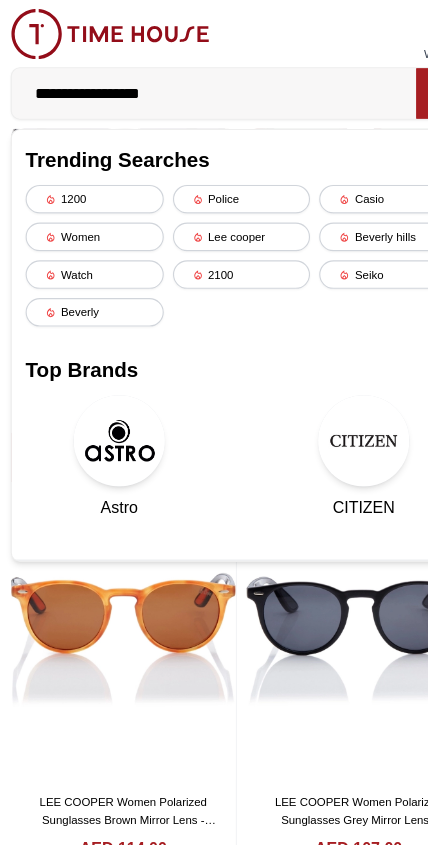 type on "**********" 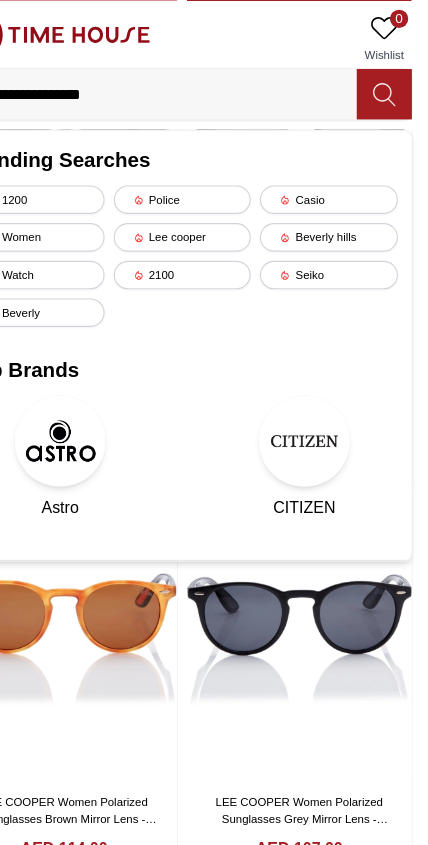 scroll, scrollTop: 5261, scrollLeft: 0, axis: vertical 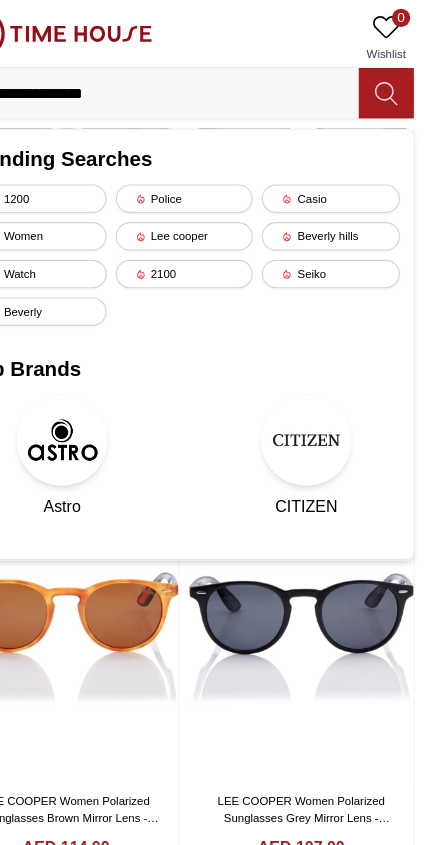 click at bounding box center [391, 82] 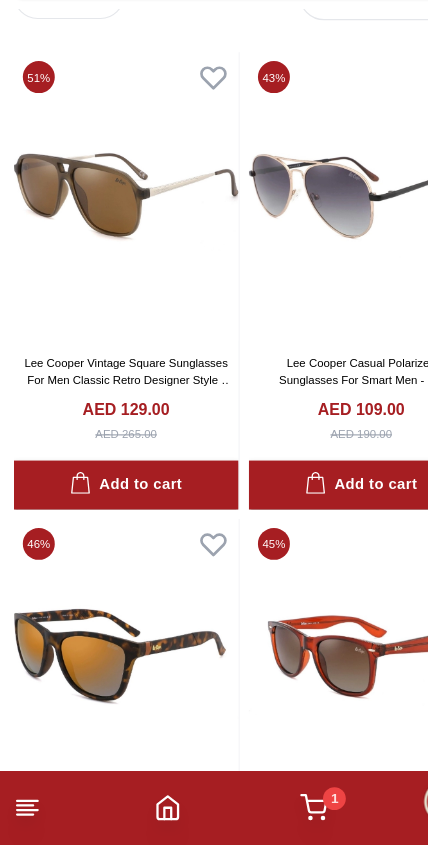 scroll, scrollTop: 55, scrollLeft: 0, axis: vertical 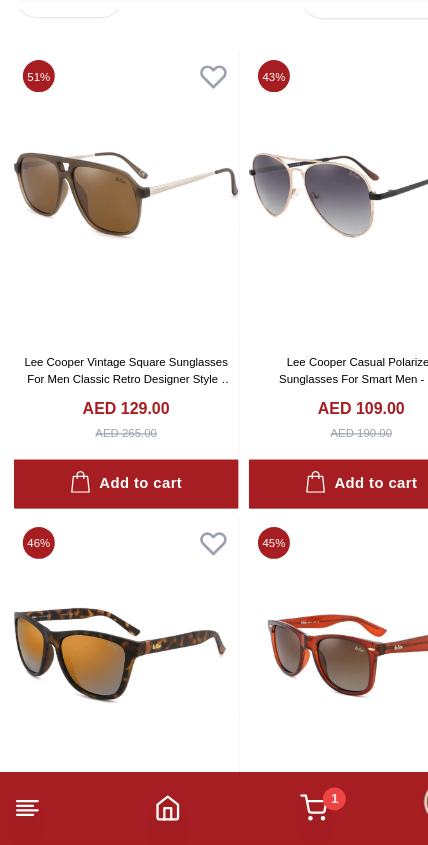 click at bounding box center (110, 276) 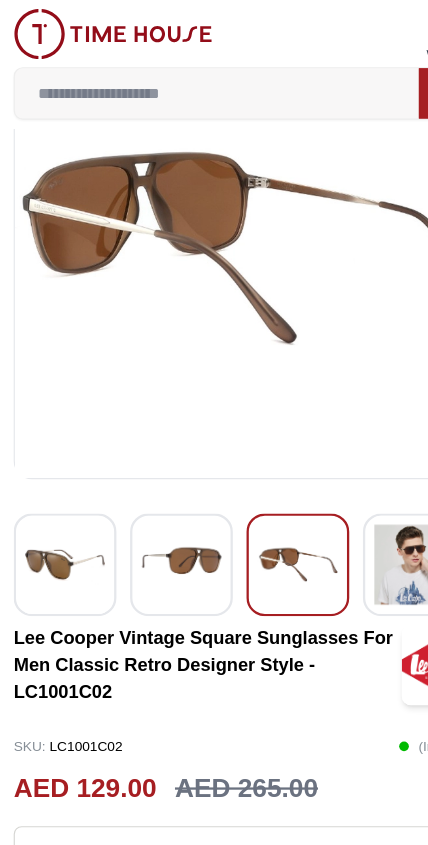 scroll, scrollTop: 0, scrollLeft: 0, axis: both 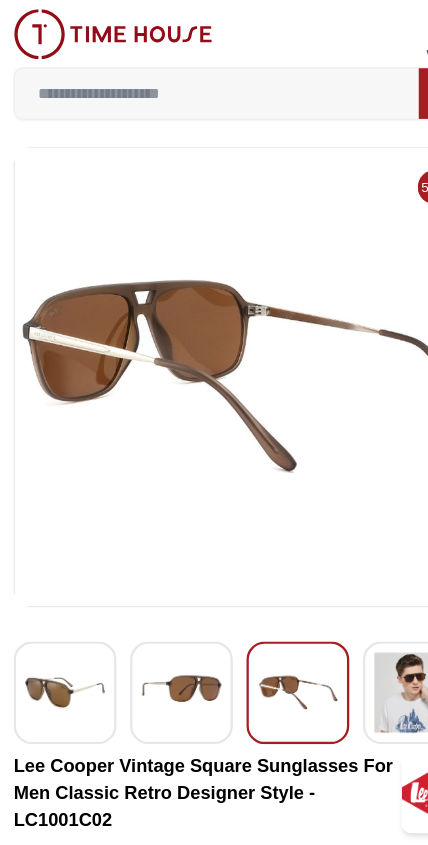 click at bounding box center (213, 330) 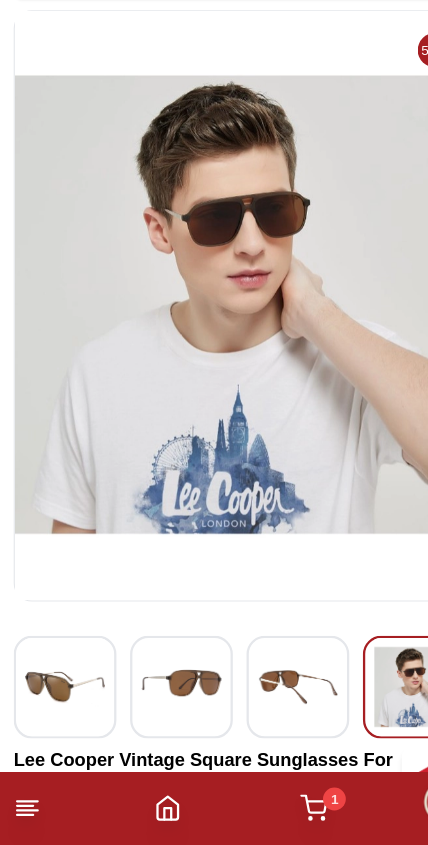 scroll, scrollTop: 21, scrollLeft: 0, axis: vertical 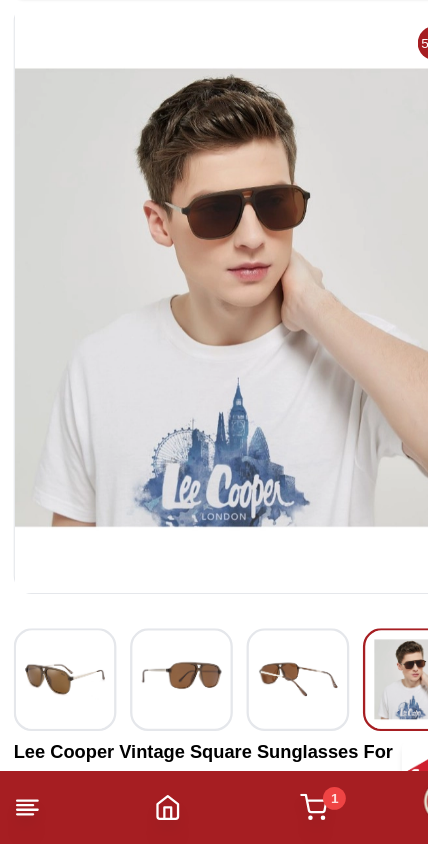 click 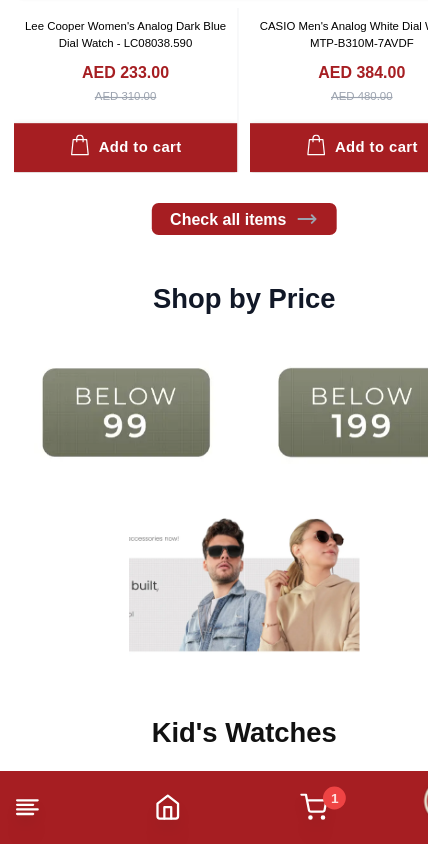 scroll, scrollTop: 2286, scrollLeft: 0, axis: vertical 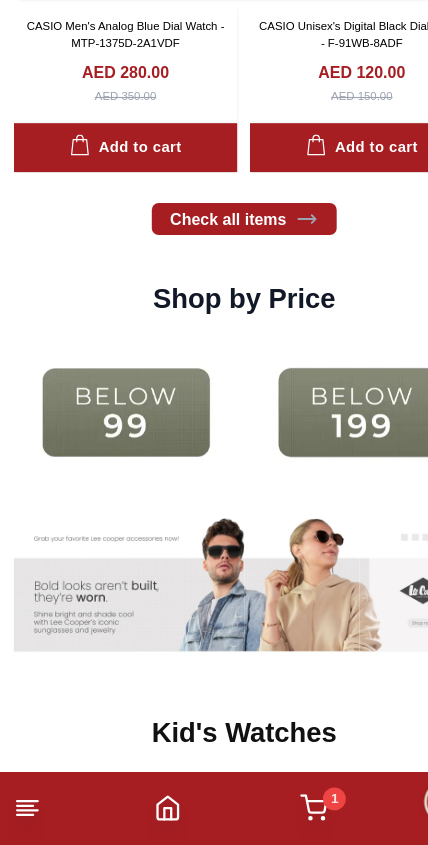 click at bounding box center (317, 466) 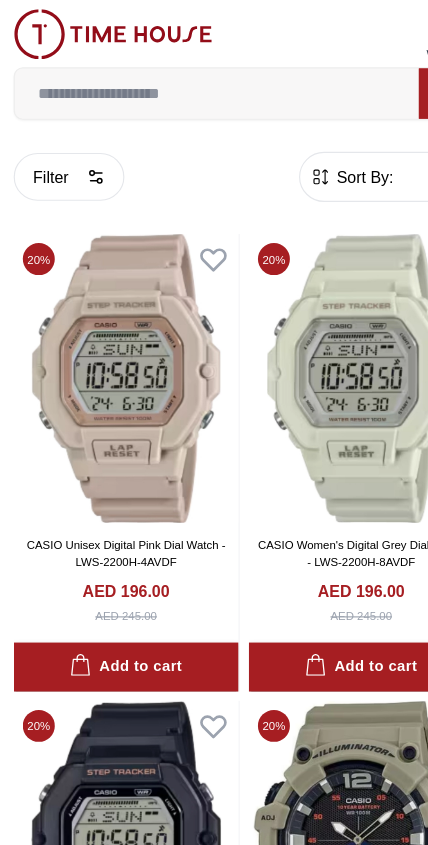 click on "Sort By:" at bounding box center [318, 155] 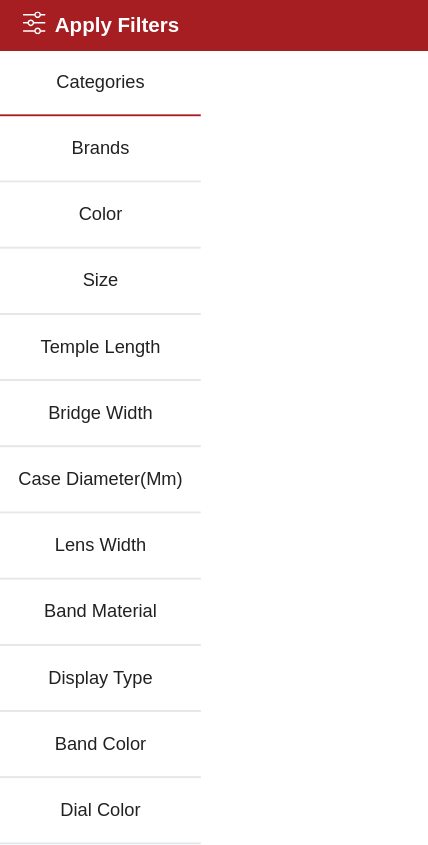 click on "Lens Width" at bounding box center (88, 479) 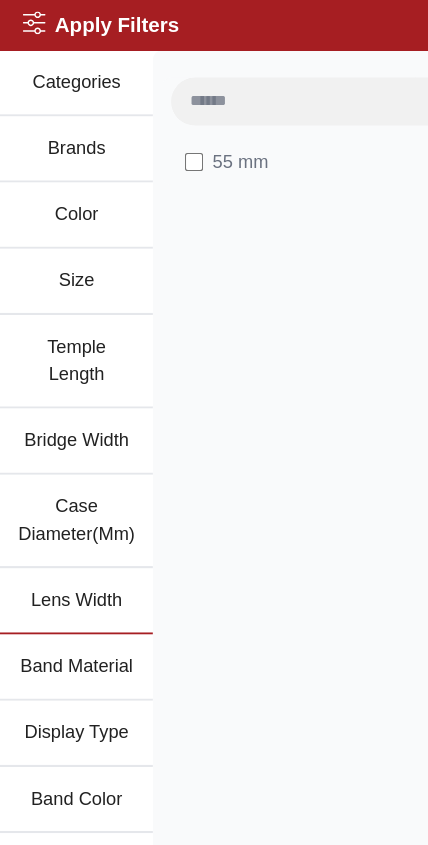 scroll, scrollTop: 0, scrollLeft: 0, axis: both 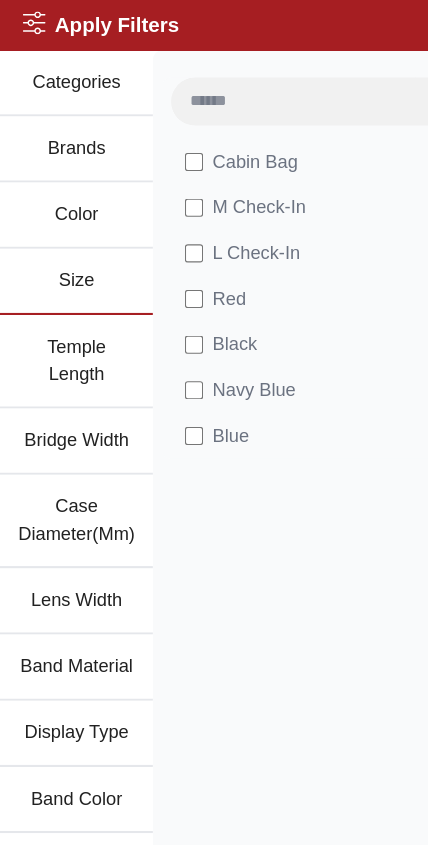 click on "Lens Width" at bounding box center [67, 527] 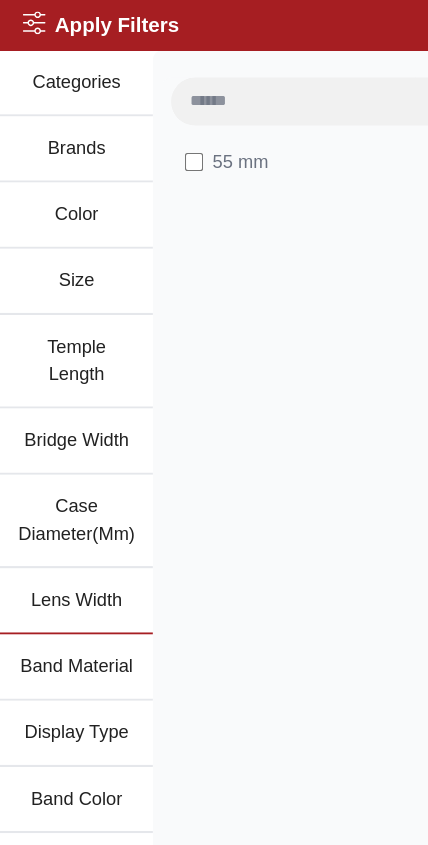 scroll, scrollTop: 0, scrollLeft: 0, axis: both 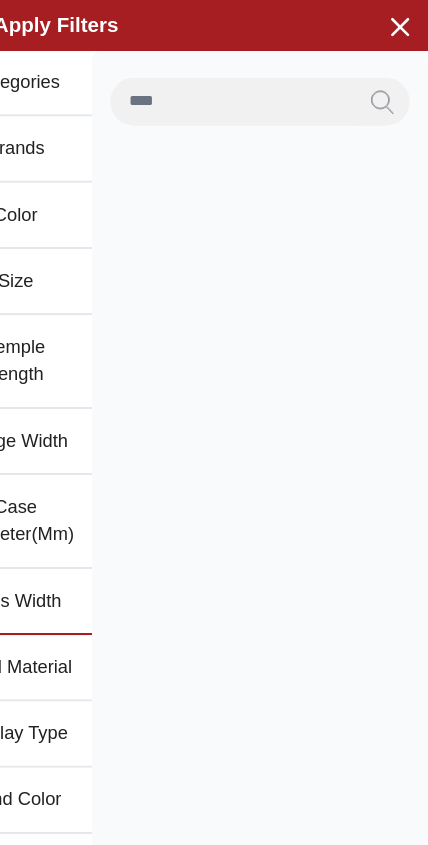type on "****" 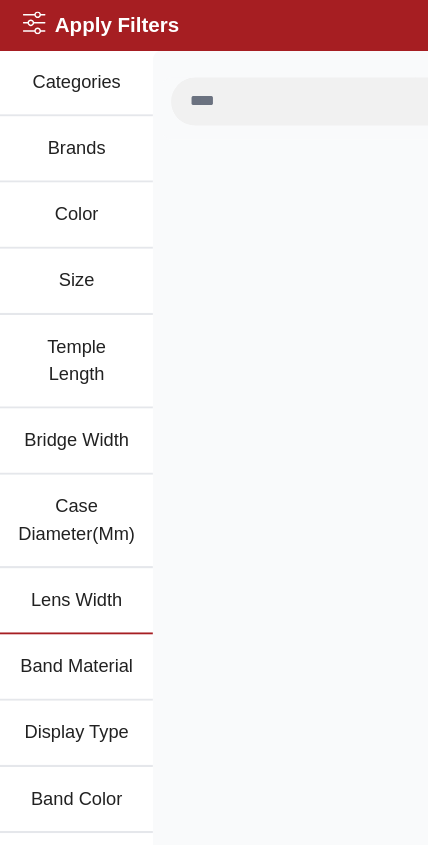 click on "Bridge Width" at bounding box center [67, 387] 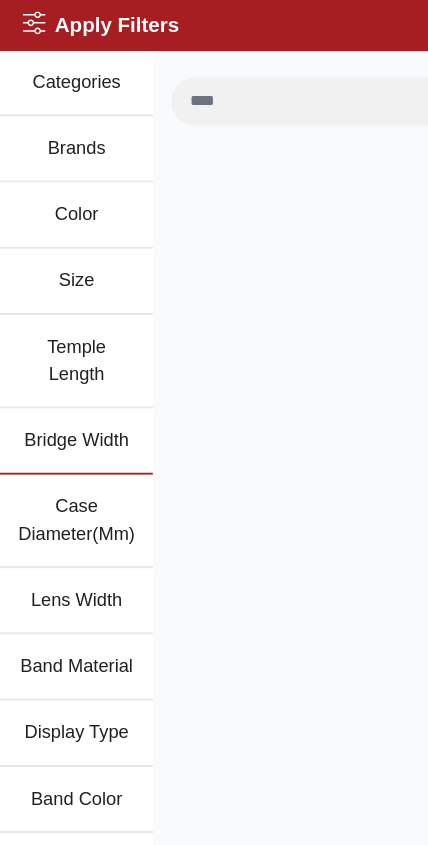 click on "Case Diameter(Mm)" at bounding box center [67, 457] 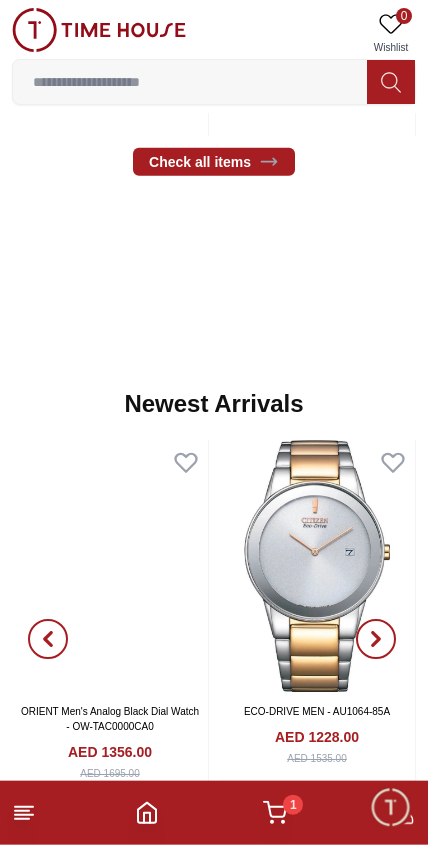 scroll, scrollTop: 898, scrollLeft: 0, axis: vertical 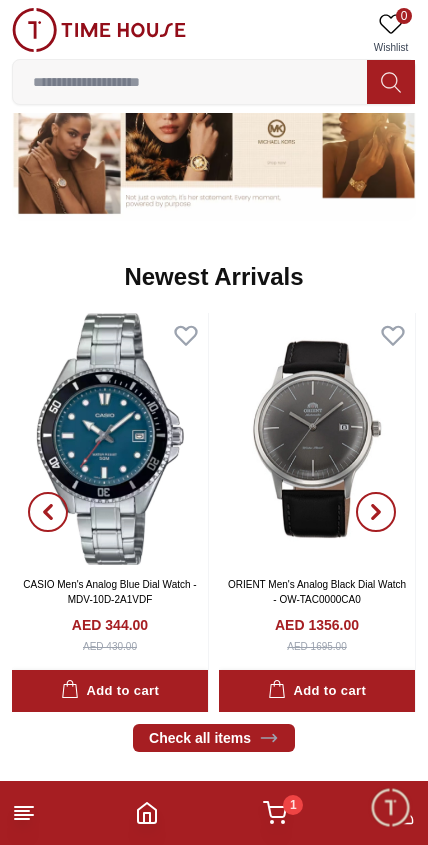 click 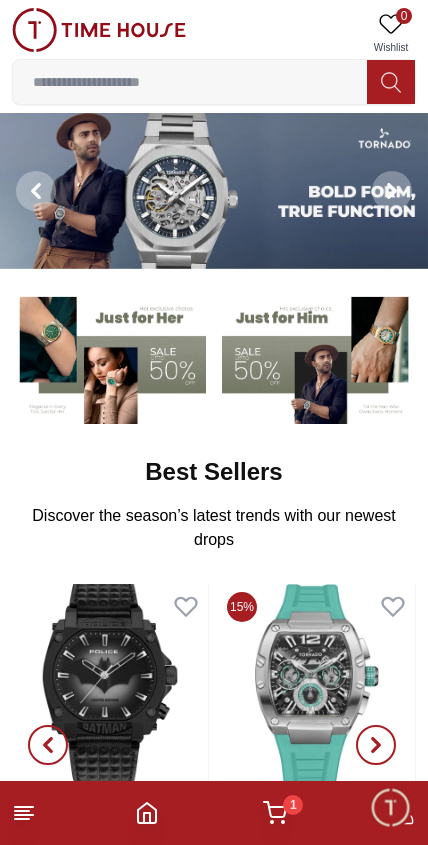 scroll, scrollTop: 0, scrollLeft: 0, axis: both 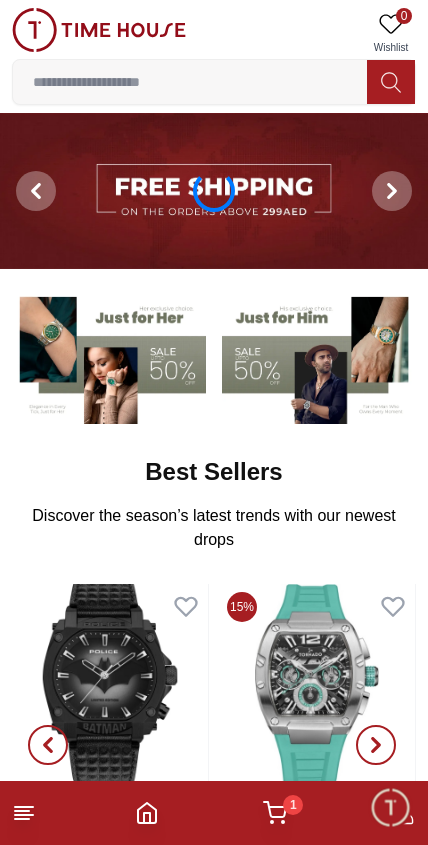 click at bounding box center (190, 82) 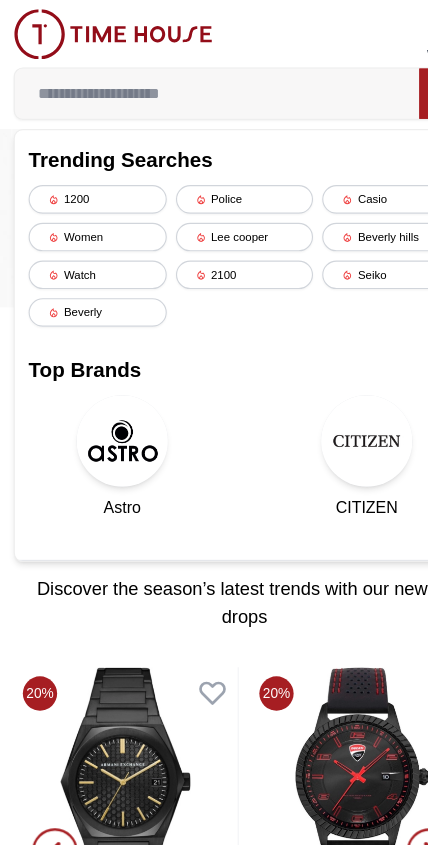 click on "Lee cooper" at bounding box center (214, 207) 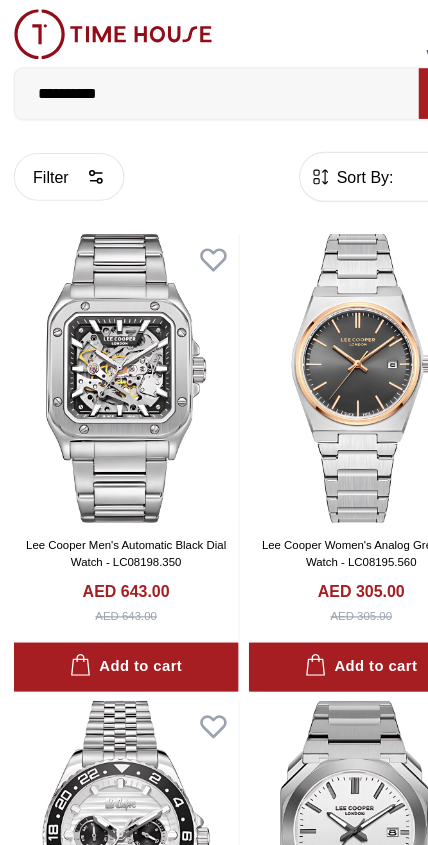 click on "**********" at bounding box center [190, 82] 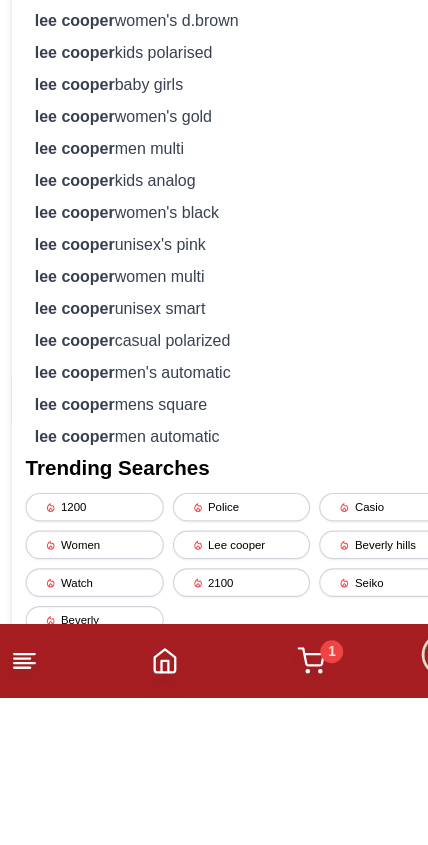 click on "lee cooper  casual polarized" at bounding box center (214, 532) 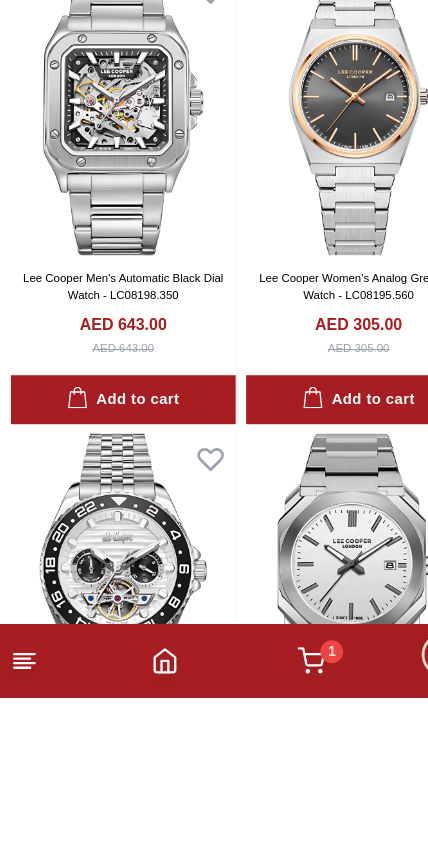 scroll, scrollTop: 130, scrollLeft: 0, axis: vertical 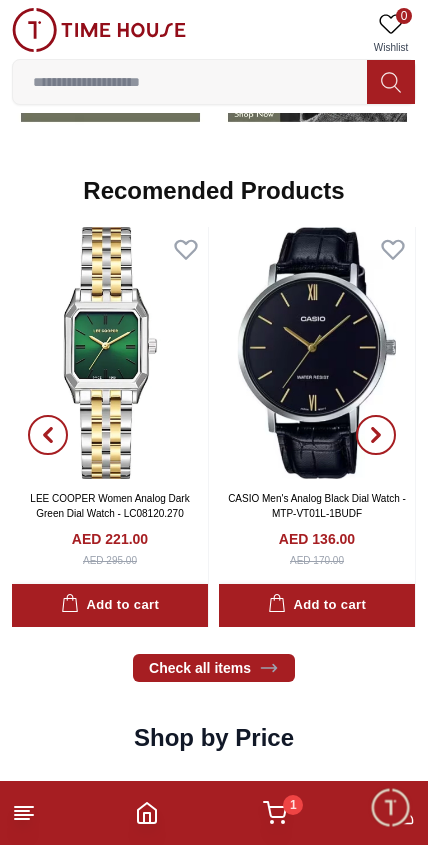 click on "Add to cart" at bounding box center (-97, 620) 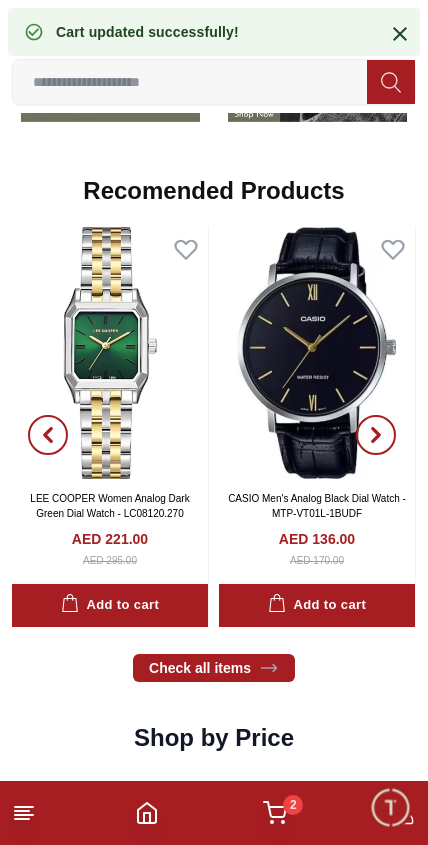 scroll, scrollTop: 0, scrollLeft: 0, axis: both 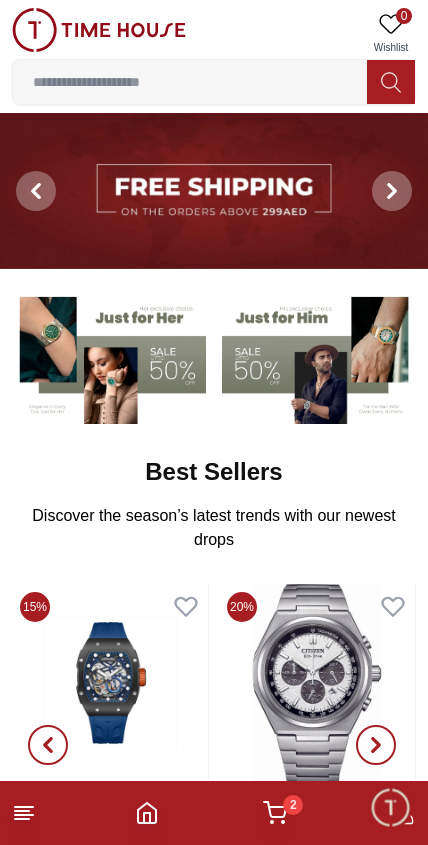 click 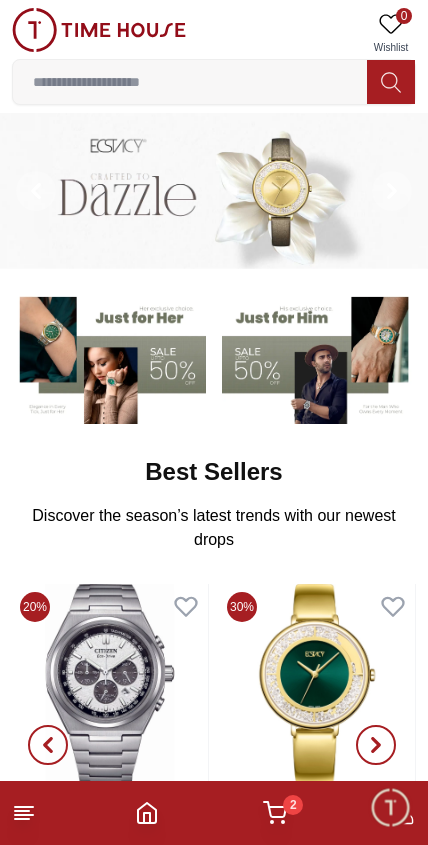 click at bounding box center (190, 82) 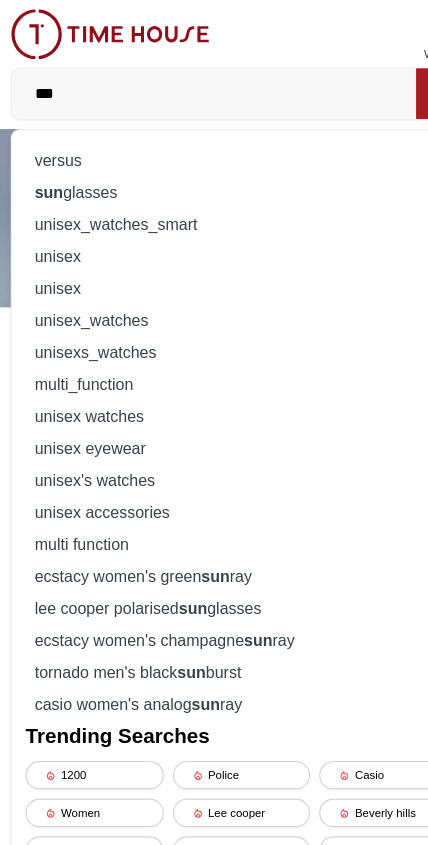 type on "***" 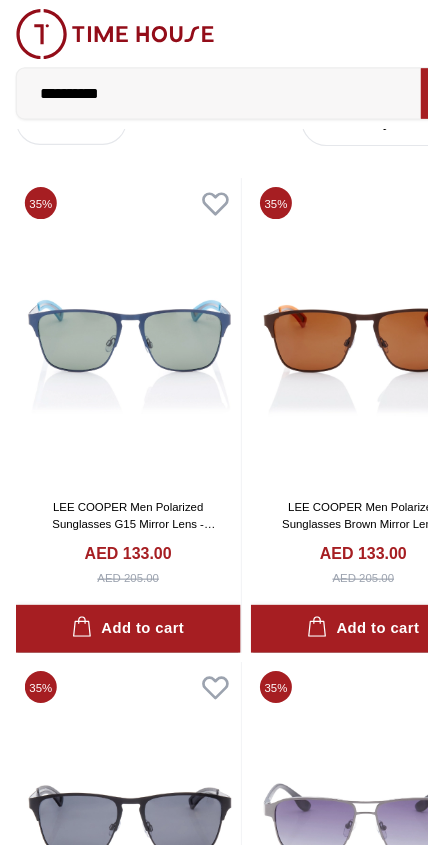 scroll, scrollTop: 0, scrollLeft: 0, axis: both 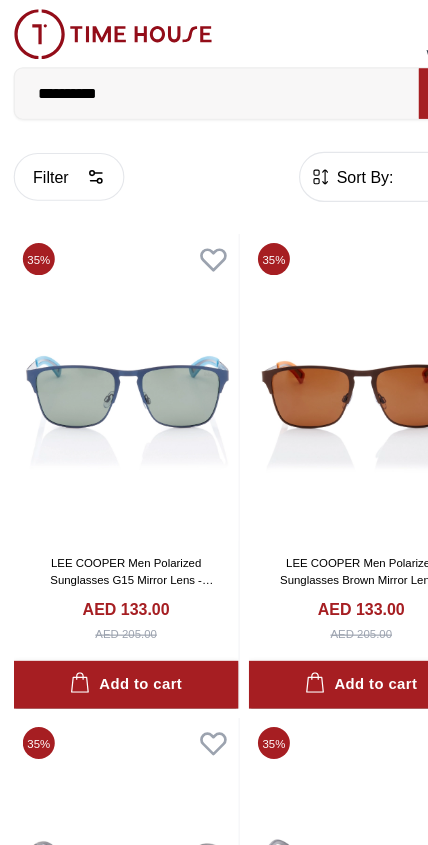 click on "Filter" at bounding box center (60, 155) 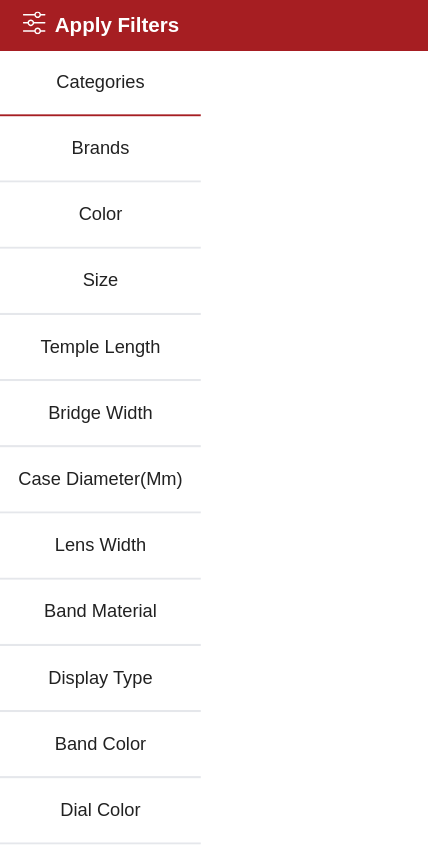 click on "Size" at bounding box center [88, 247] 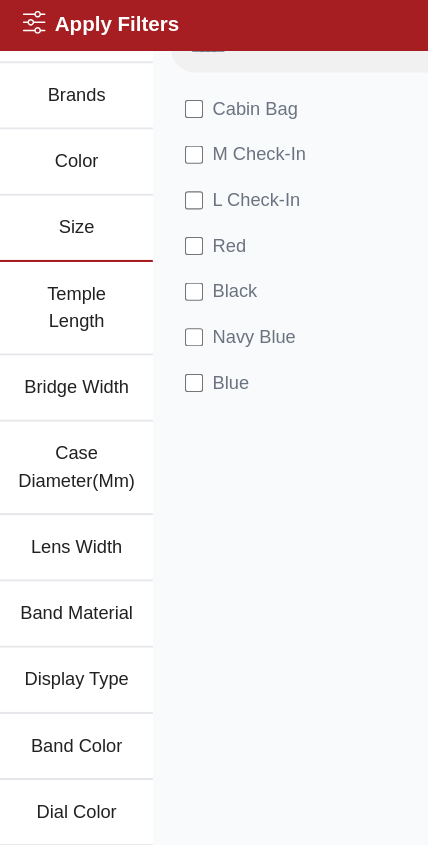 scroll, scrollTop: 45, scrollLeft: 0, axis: vertical 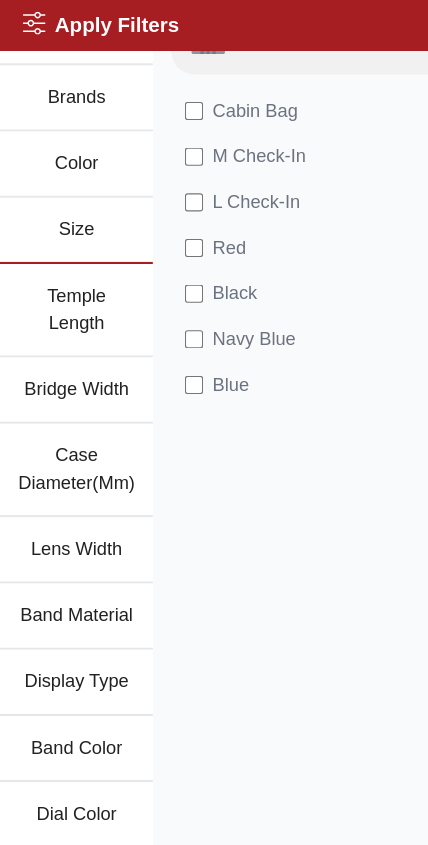 click on "Case Diameter(Mm)" at bounding box center [67, 412] 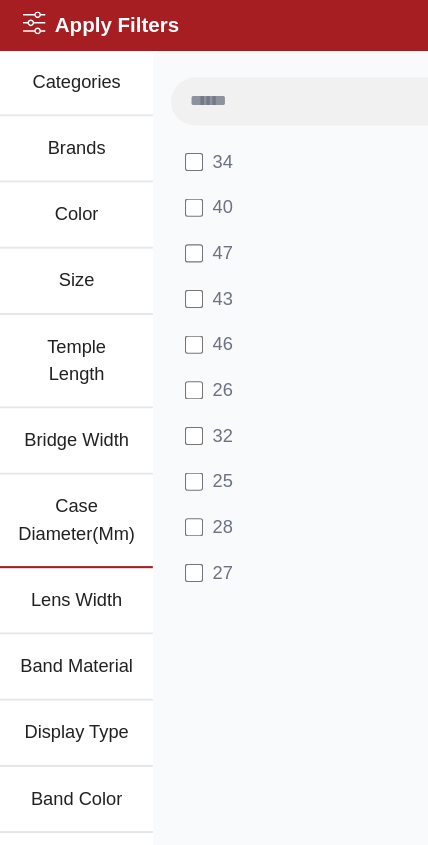 scroll, scrollTop: 0, scrollLeft: 0, axis: both 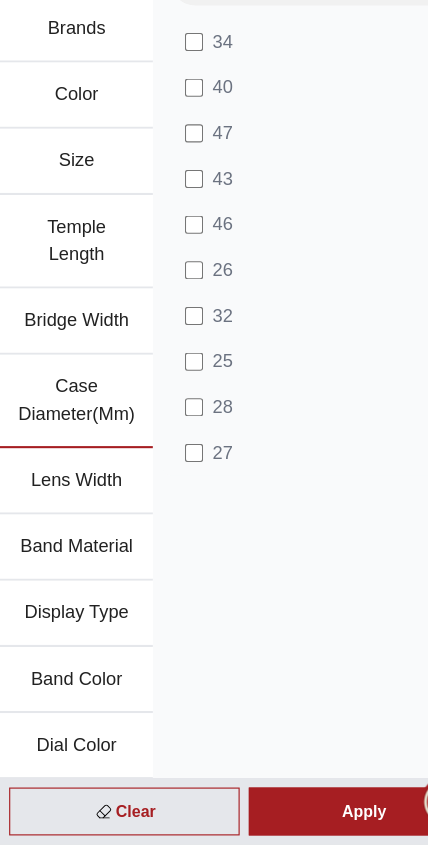 click on "Apply" at bounding box center [319, 816] 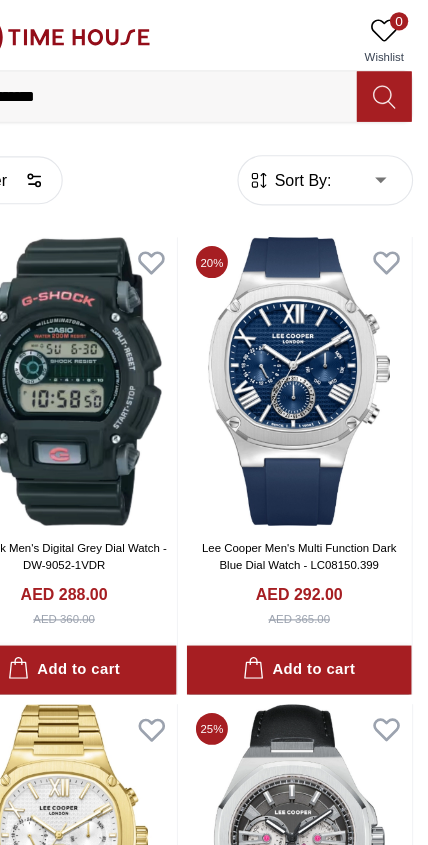 scroll, scrollTop: 0, scrollLeft: 0, axis: both 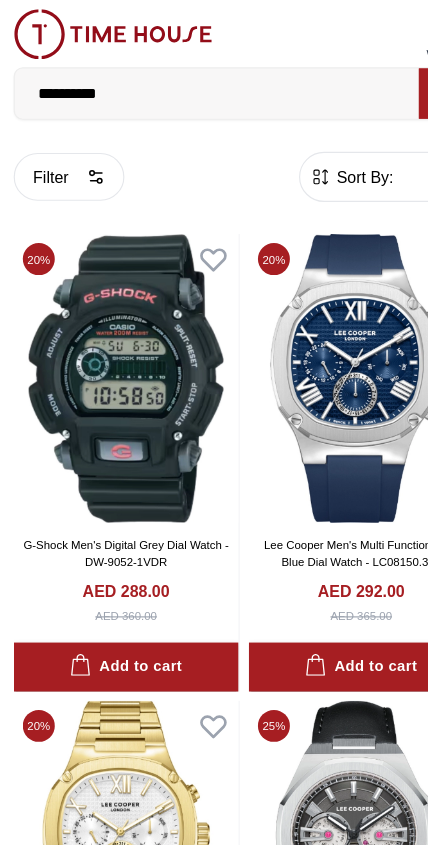 click on "**********" at bounding box center (190, 82) 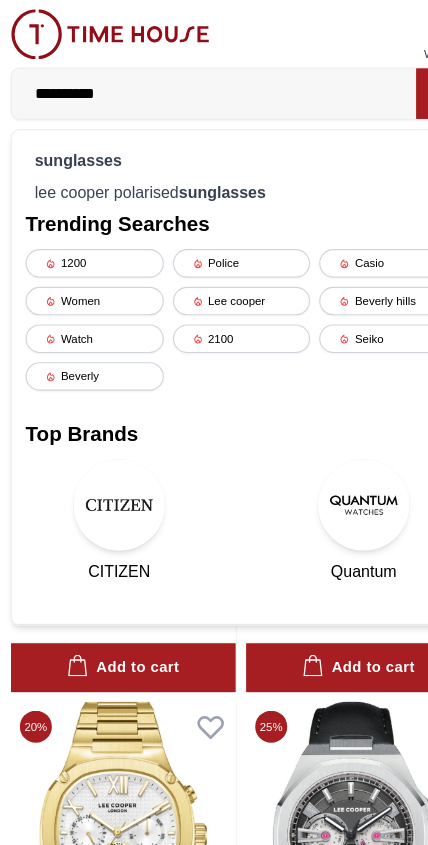 click on "Police" at bounding box center [214, 230] 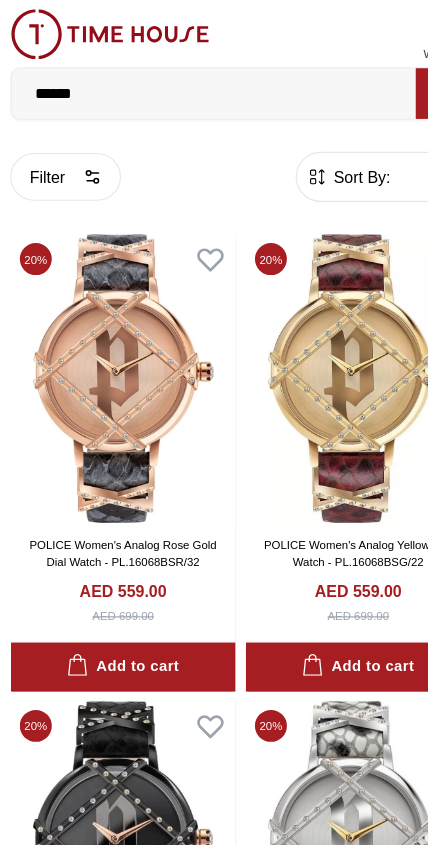 click on "******" at bounding box center (190, 82) 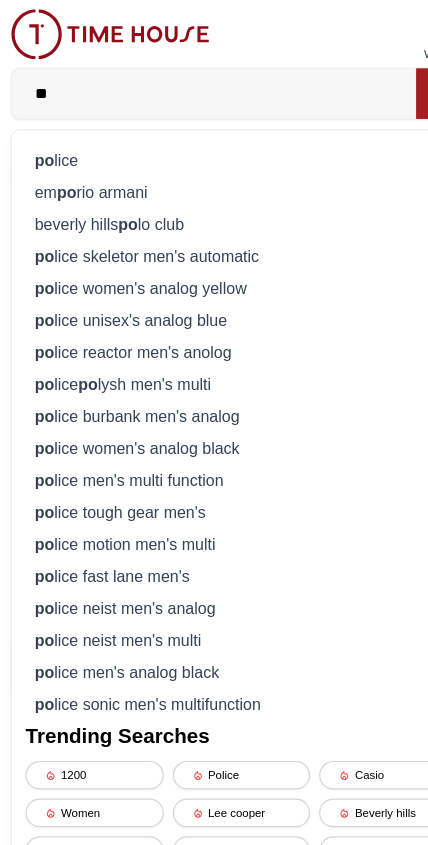 type on "*" 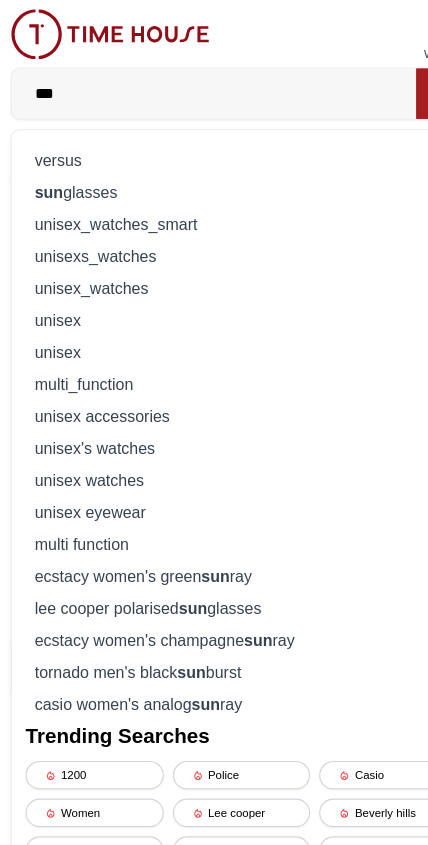 type on "***" 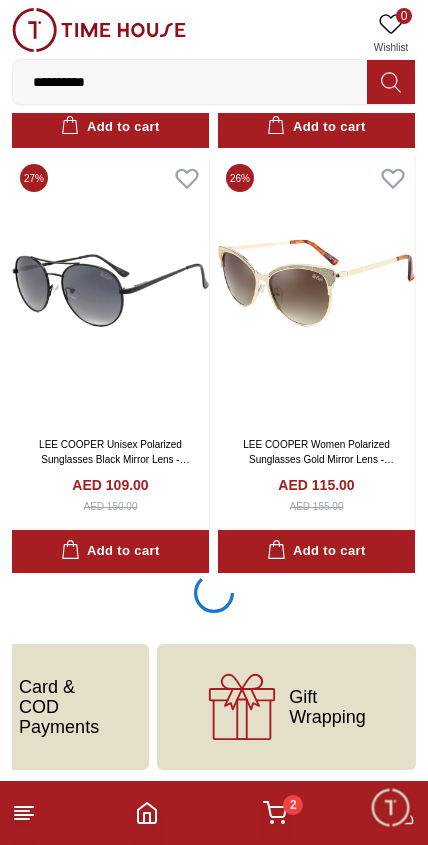 scroll, scrollTop: 3864, scrollLeft: 0, axis: vertical 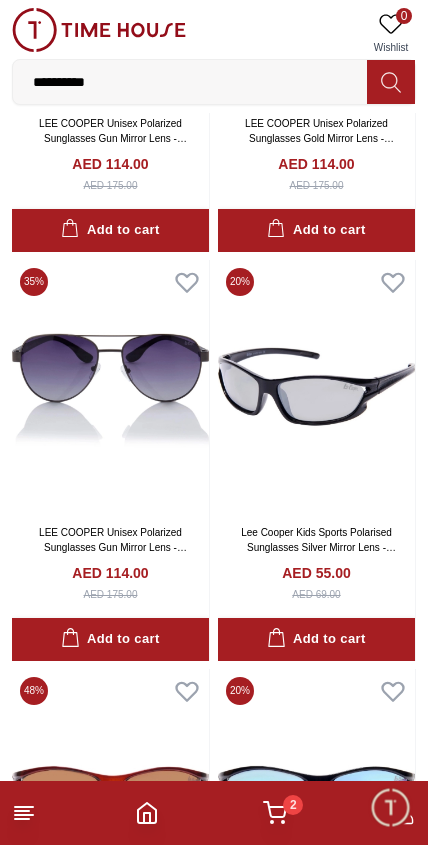 click on "Add to cart" at bounding box center [316, 639] 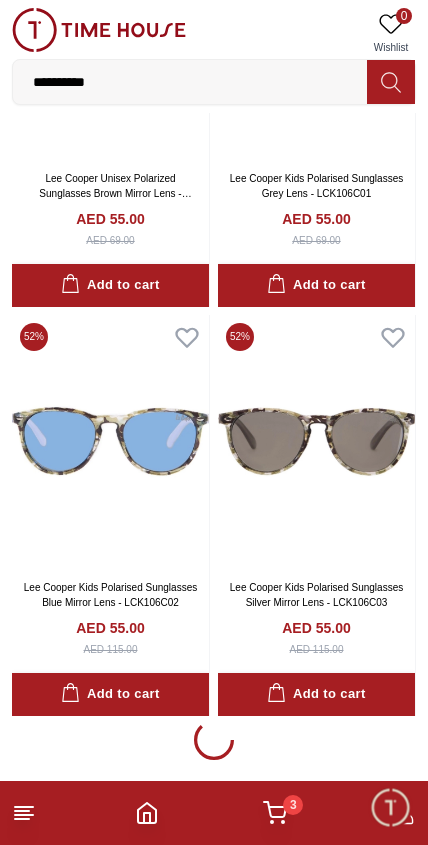 scroll, scrollTop: 20256, scrollLeft: 0, axis: vertical 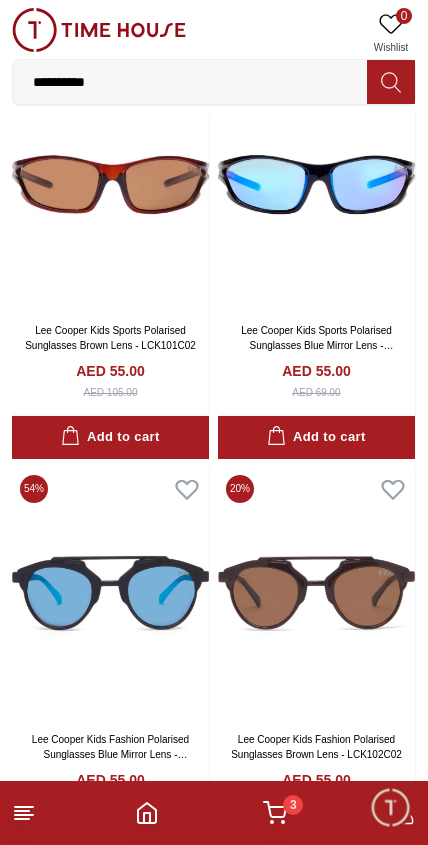 click on "3" at bounding box center [275, 813] 